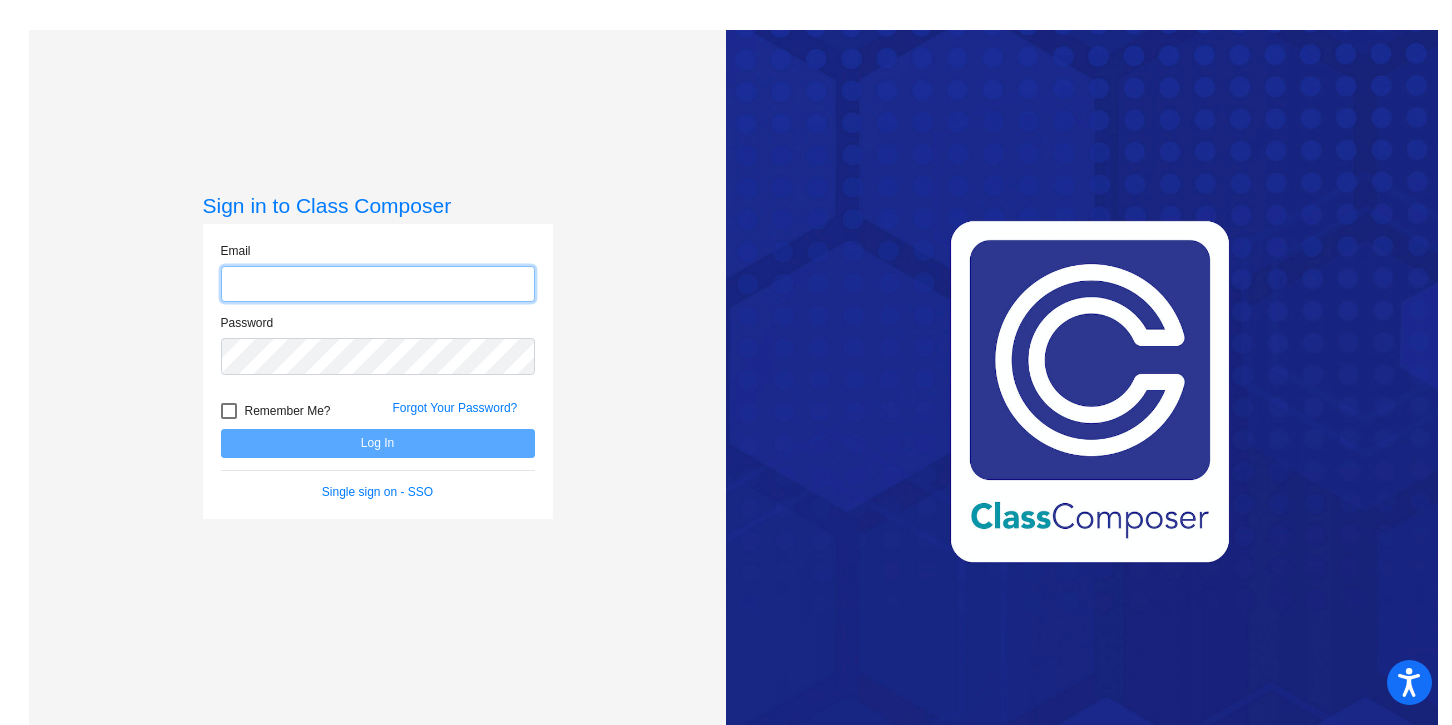 scroll, scrollTop: 0, scrollLeft: 0, axis: both 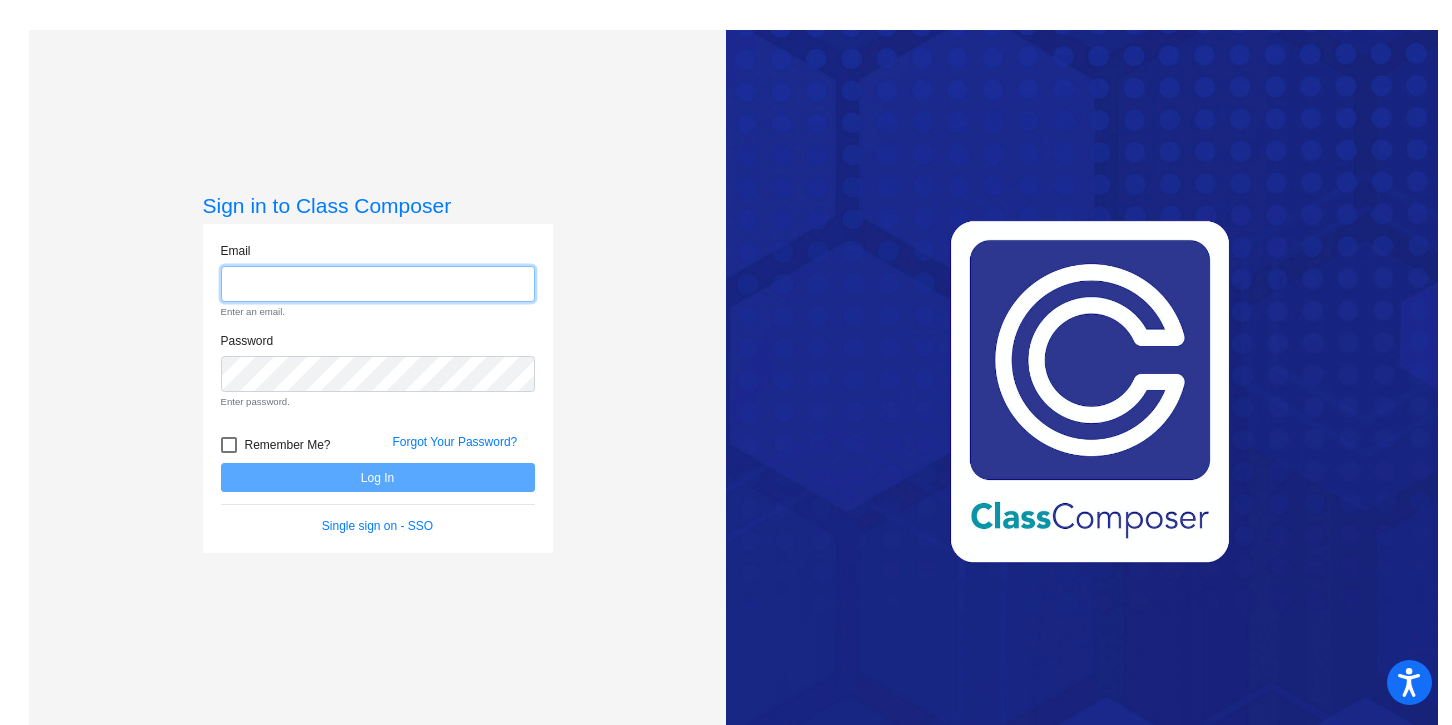 click 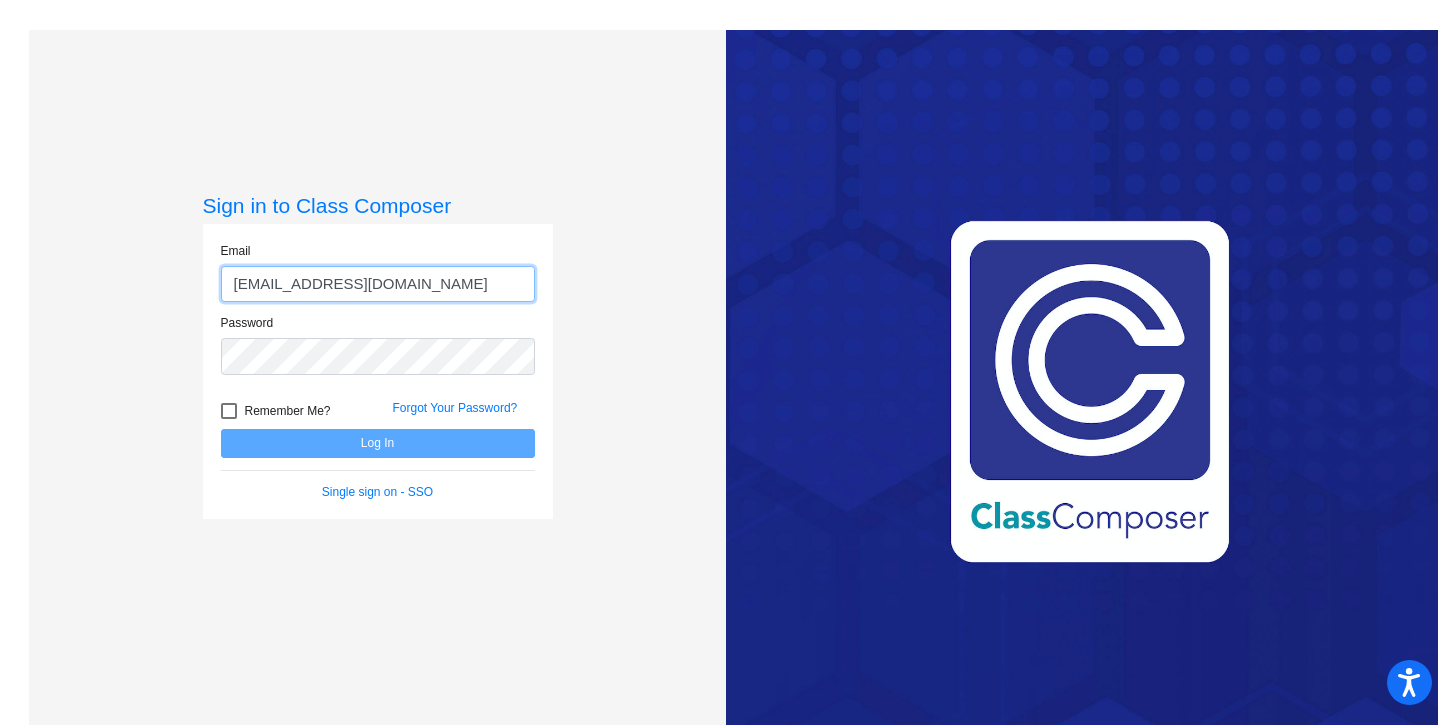 type on "[EMAIL_ADDRESS][DOMAIN_NAME]" 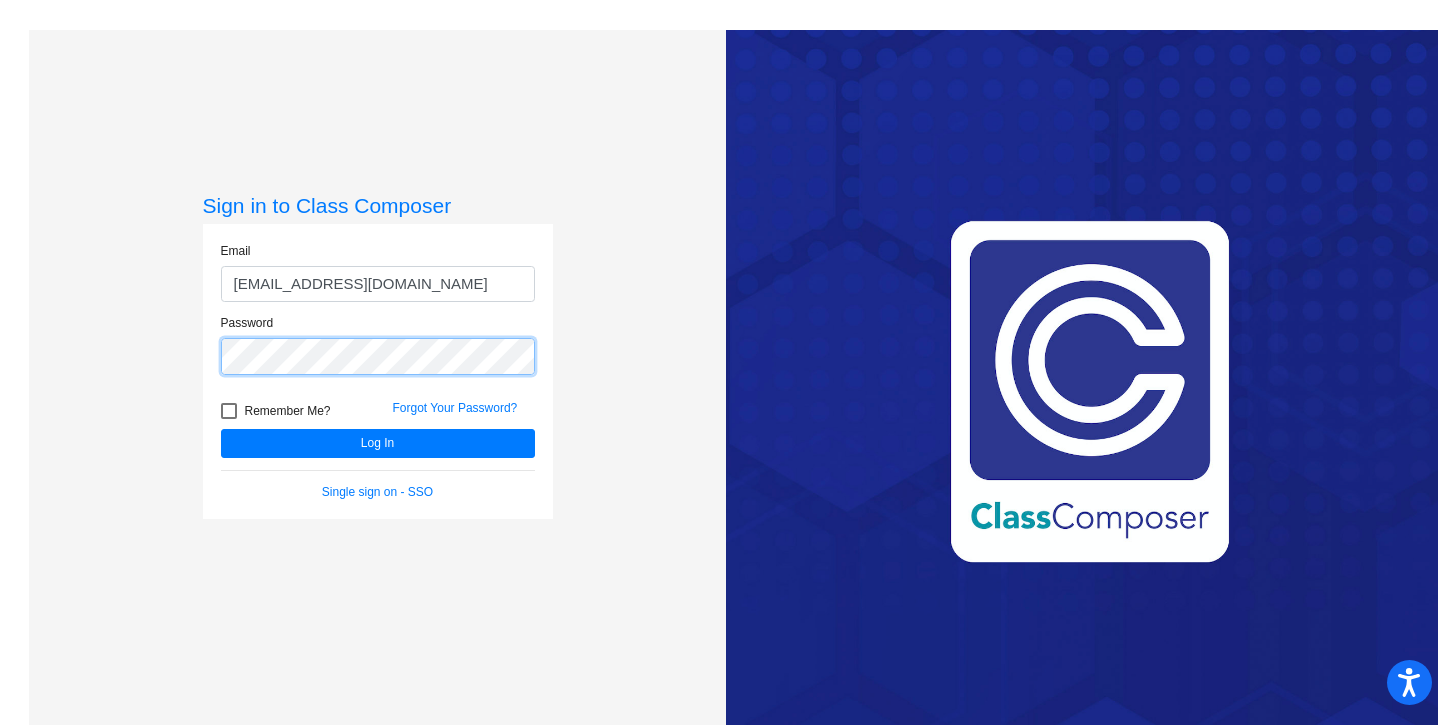click on "Log In" 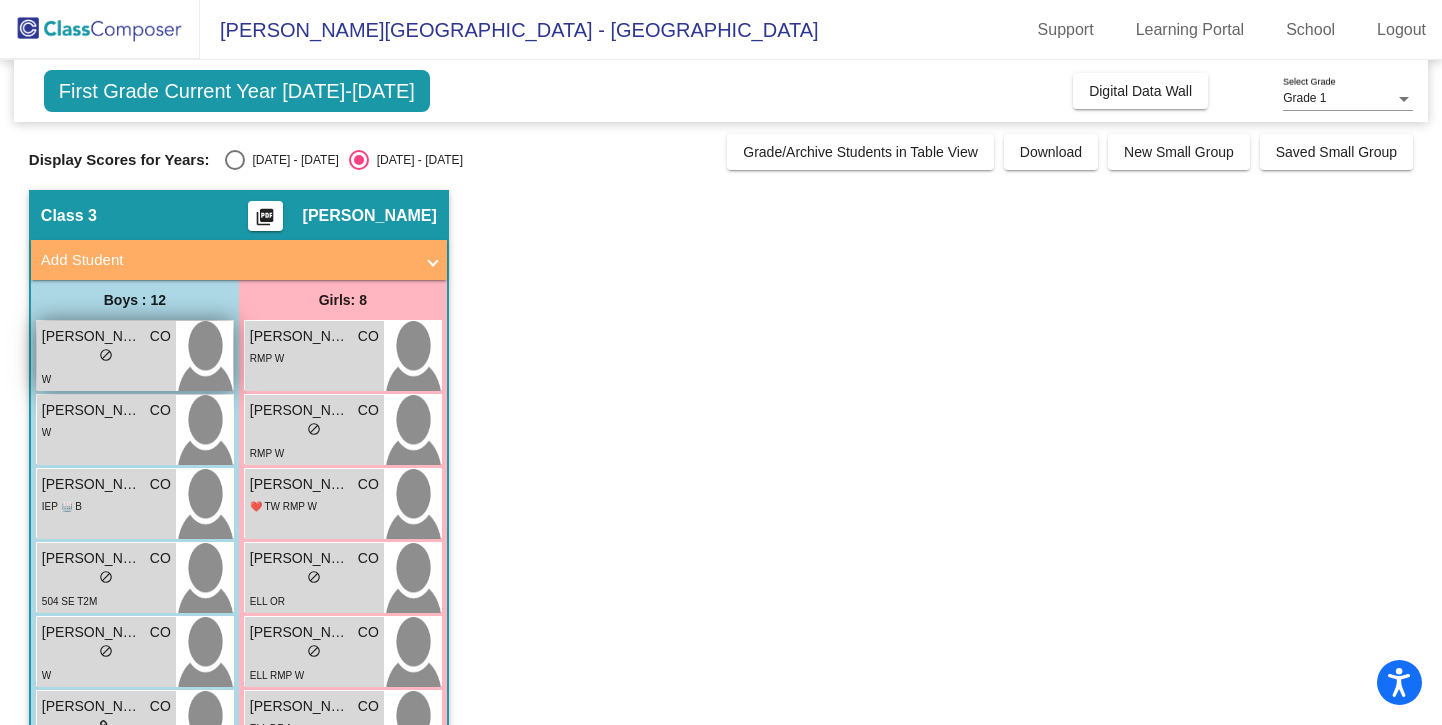 click on "[PERSON_NAME]" at bounding box center [92, 336] 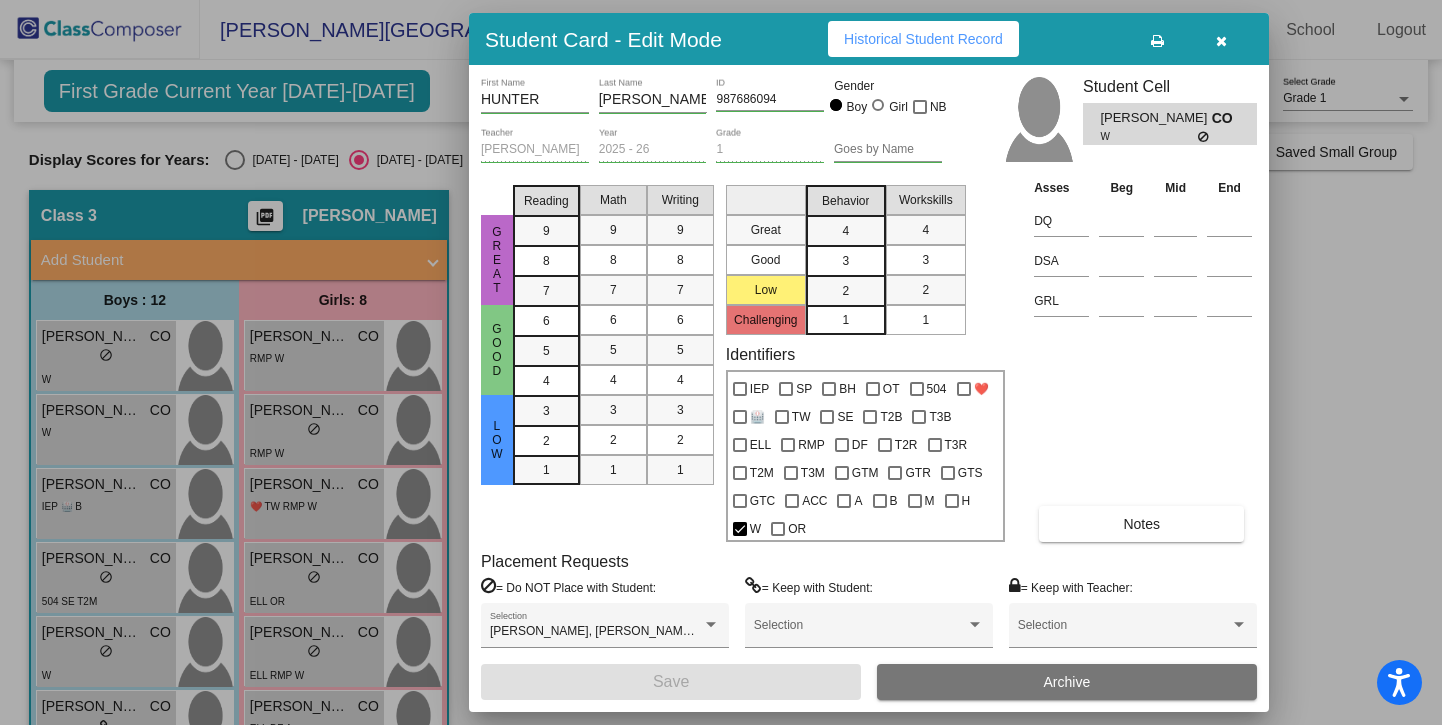 click at bounding box center (721, 362) 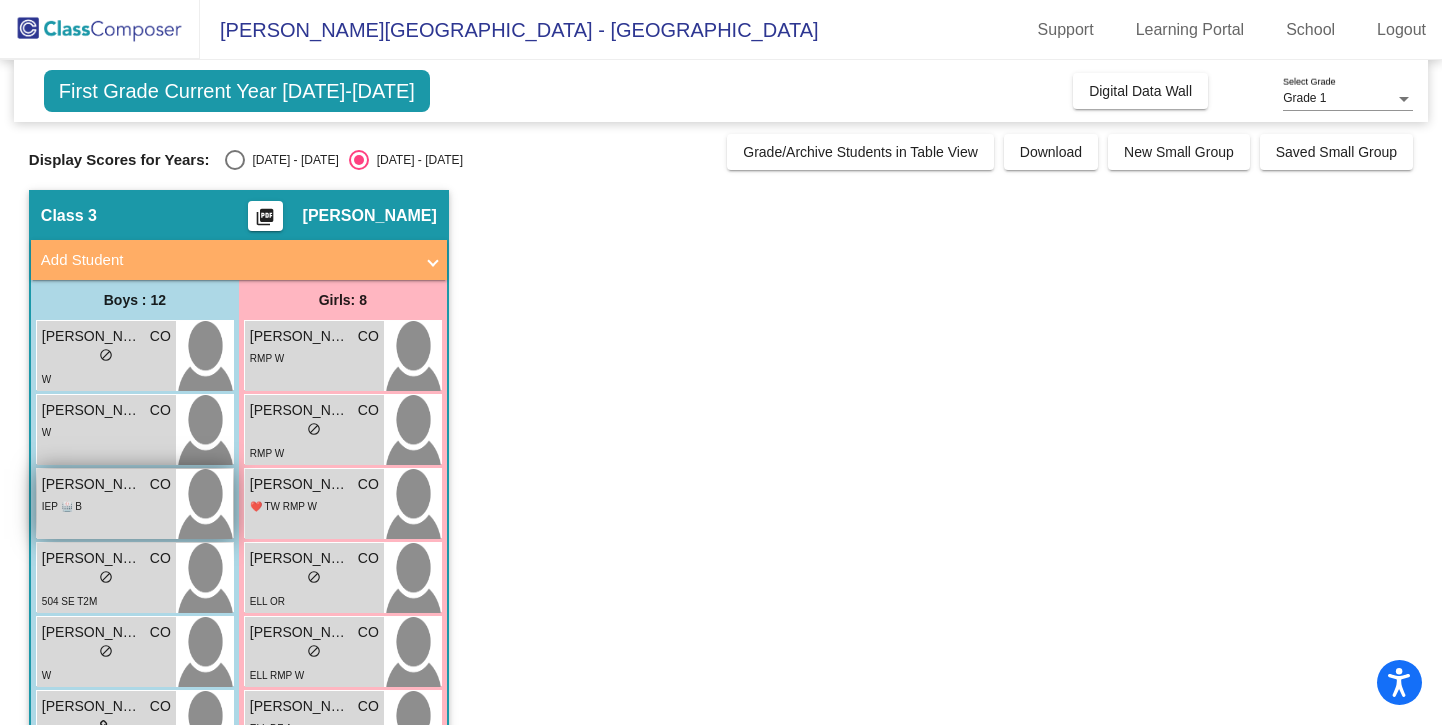 click on "[PERSON_NAME]" at bounding box center (92, 484) 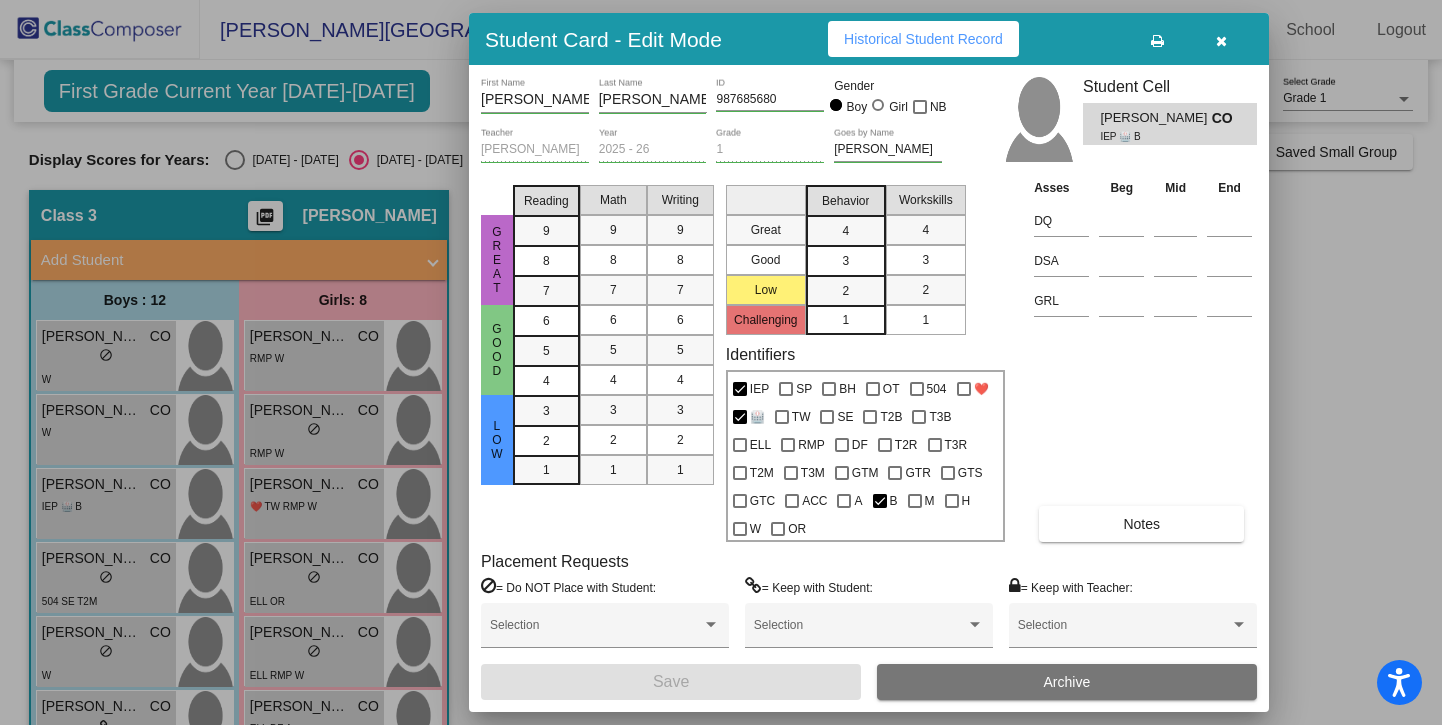 click at bounding box center [721, 362] 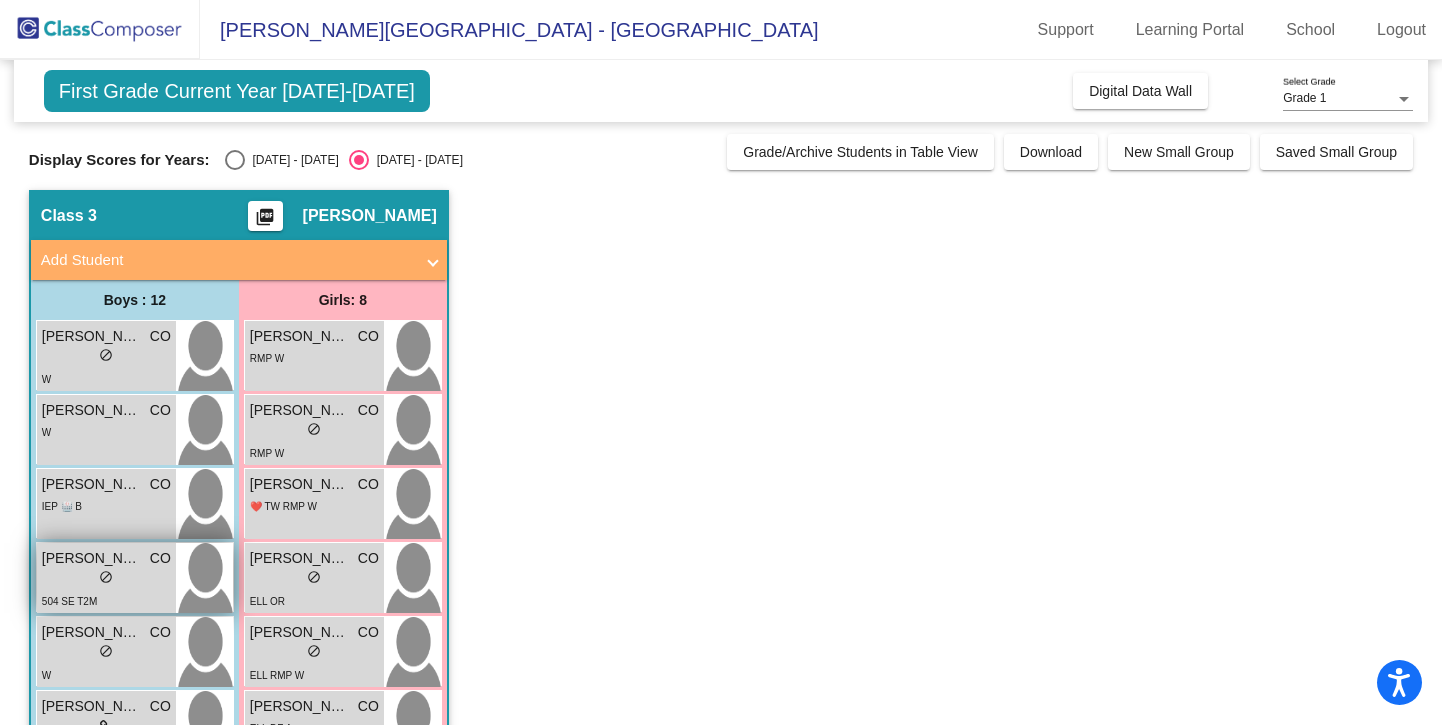 click on "[PERSON_NAME]" at bounding box center (92, 558) 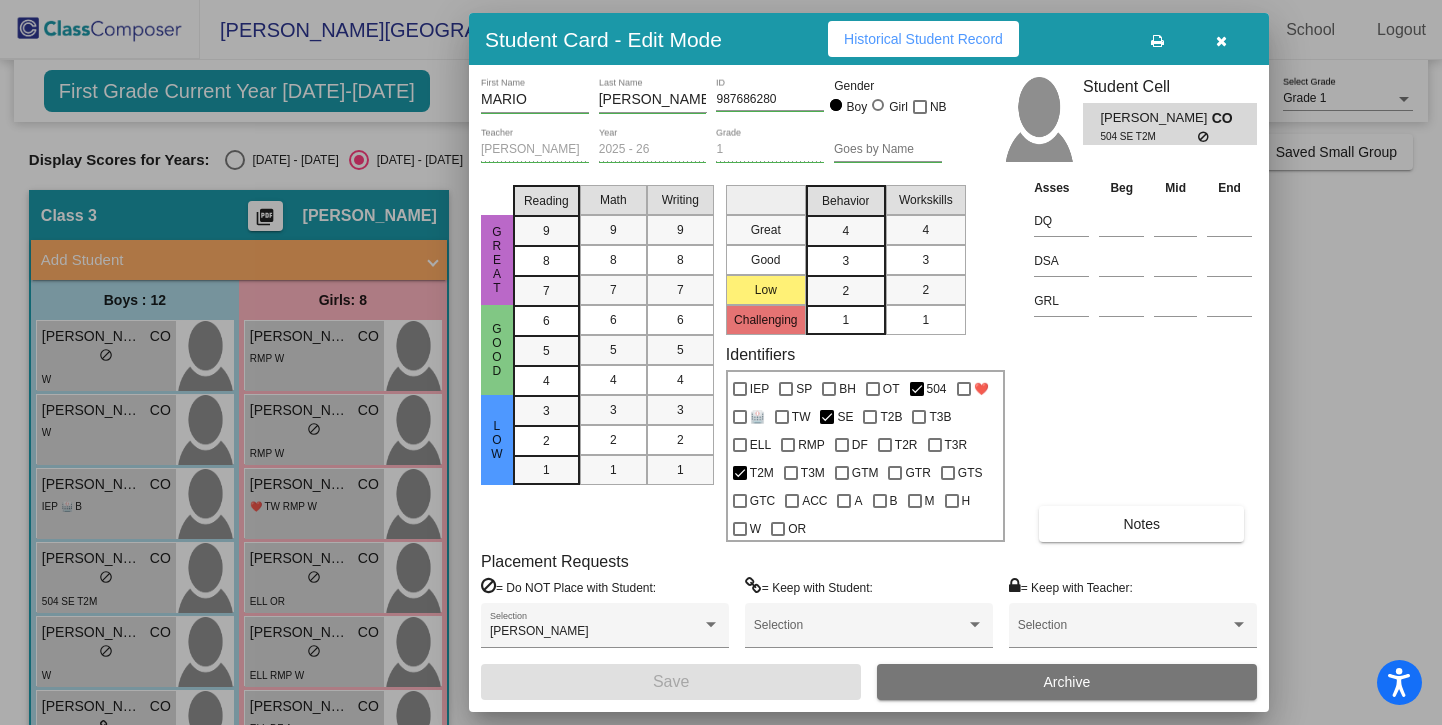 click at bounding box center (721, 362) 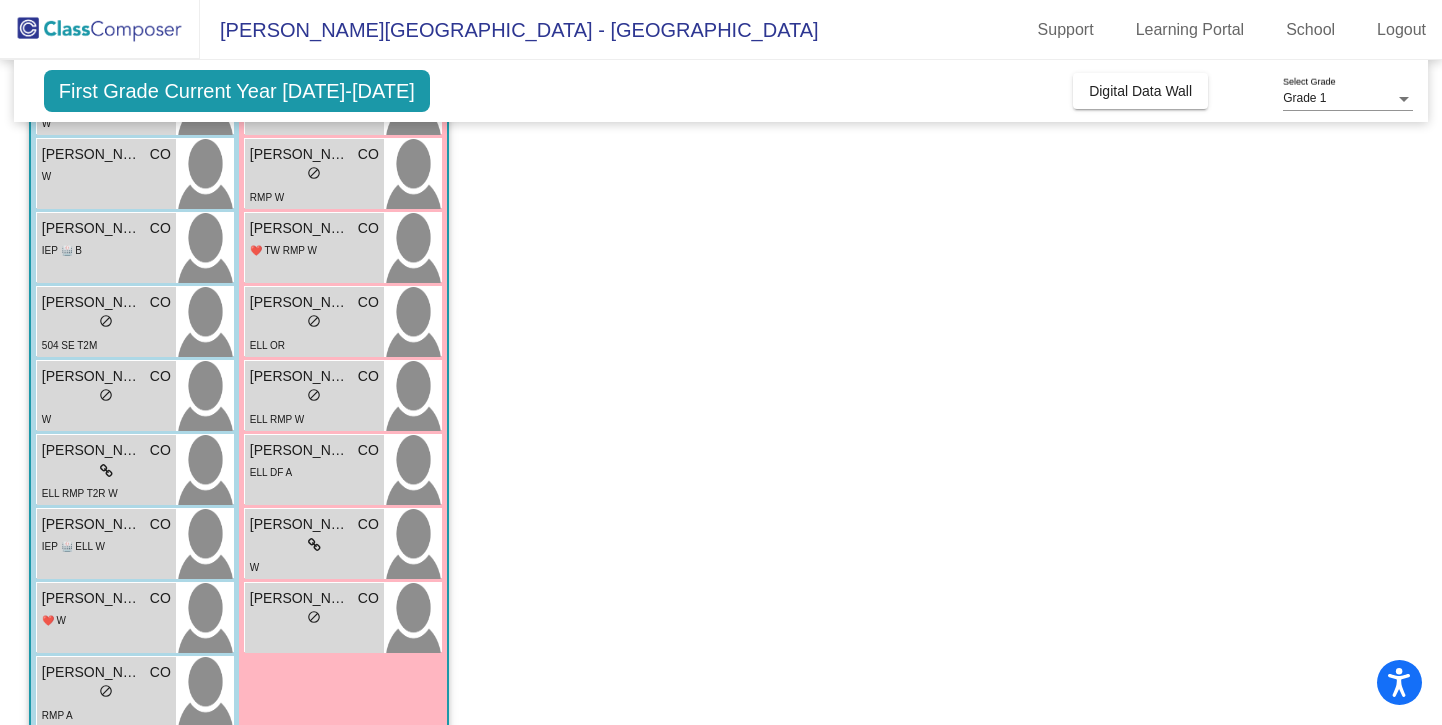 scroll, scrollTop: 263, scrollLeft: 0, axis: vertical 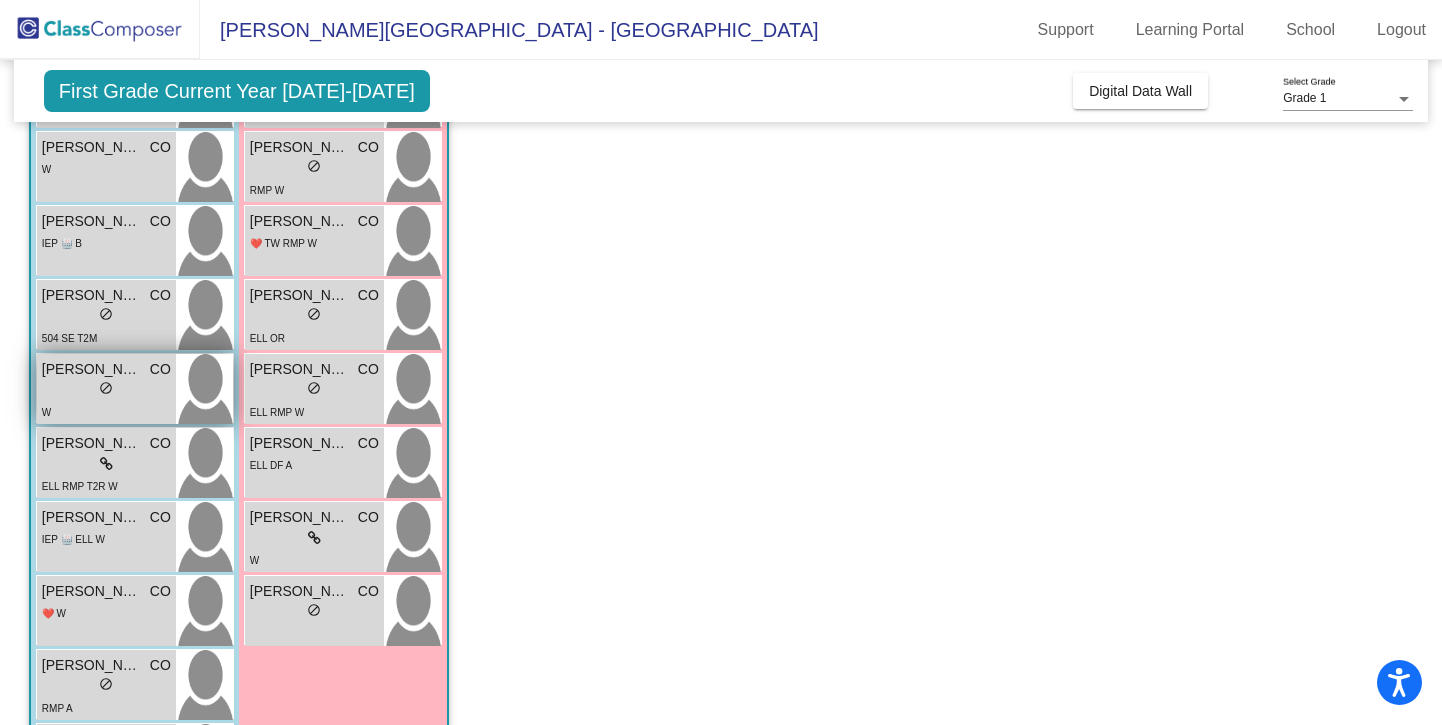 click on "[PERSON_NAME]" at bounding box center [92, 369] 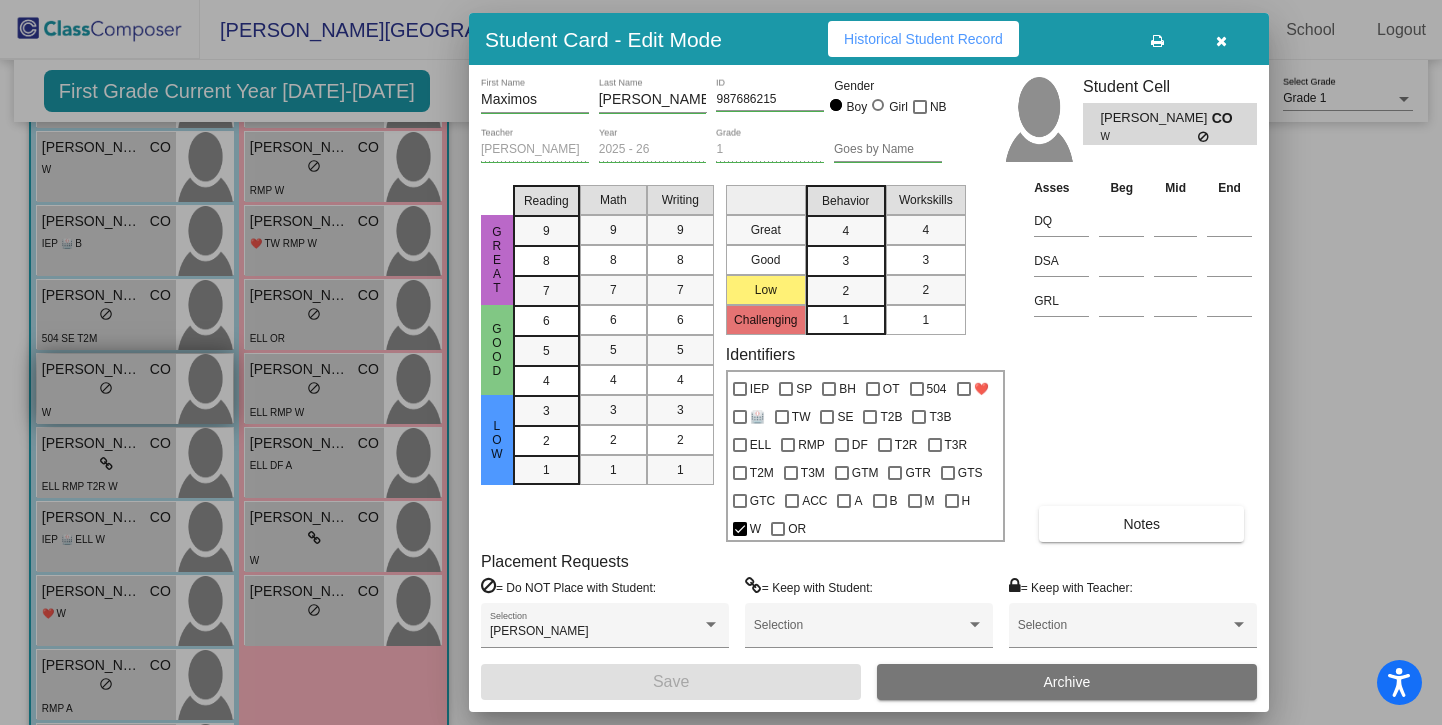 click at bounding box center (721, 362) 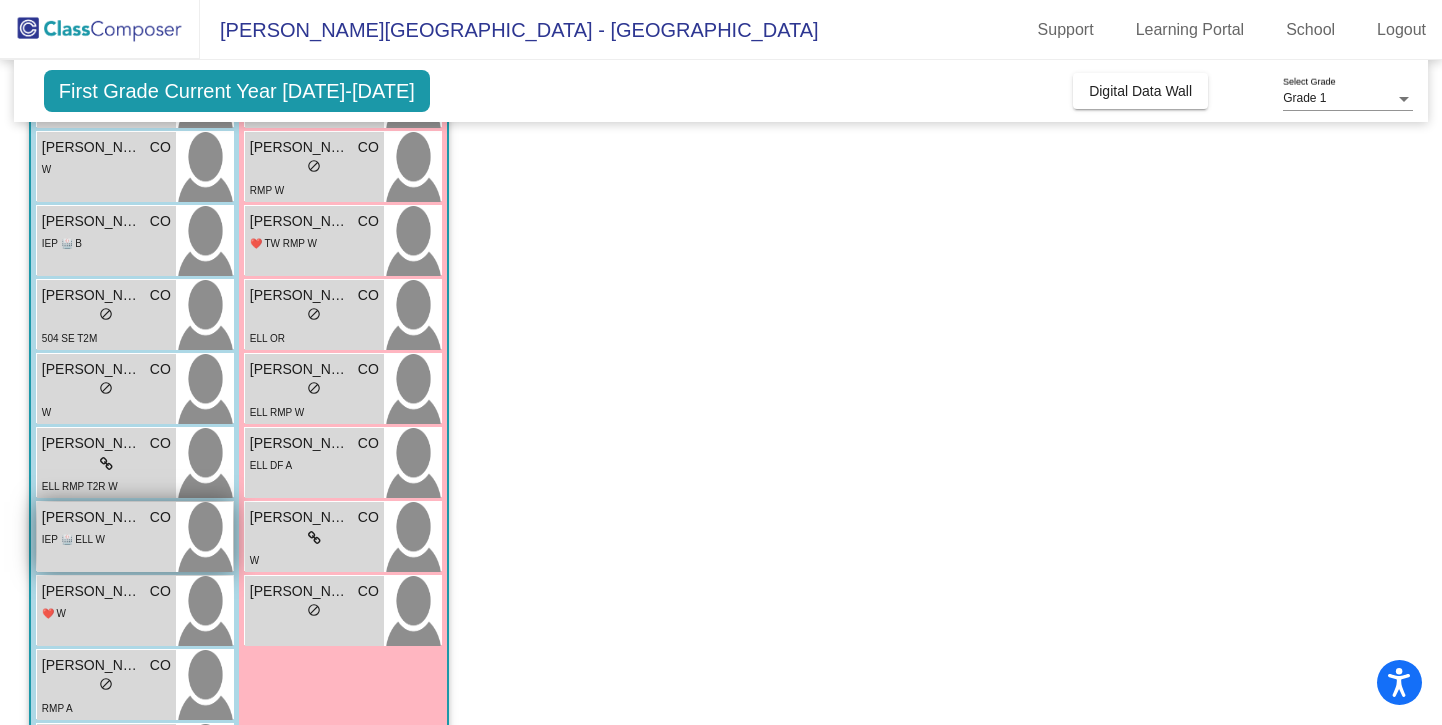 click on "[PERSON_NAME]" at bounding box center (92, 517) 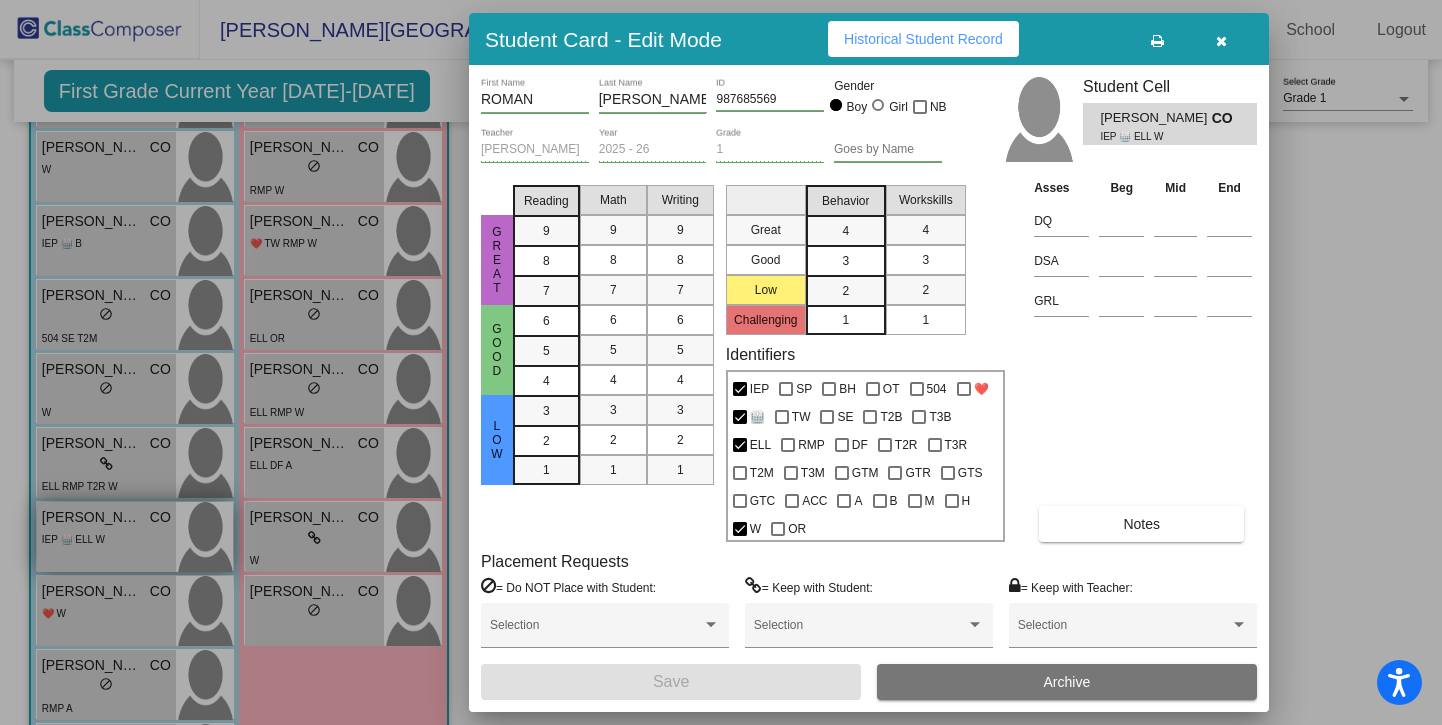 click at bounding box center [721, 362] 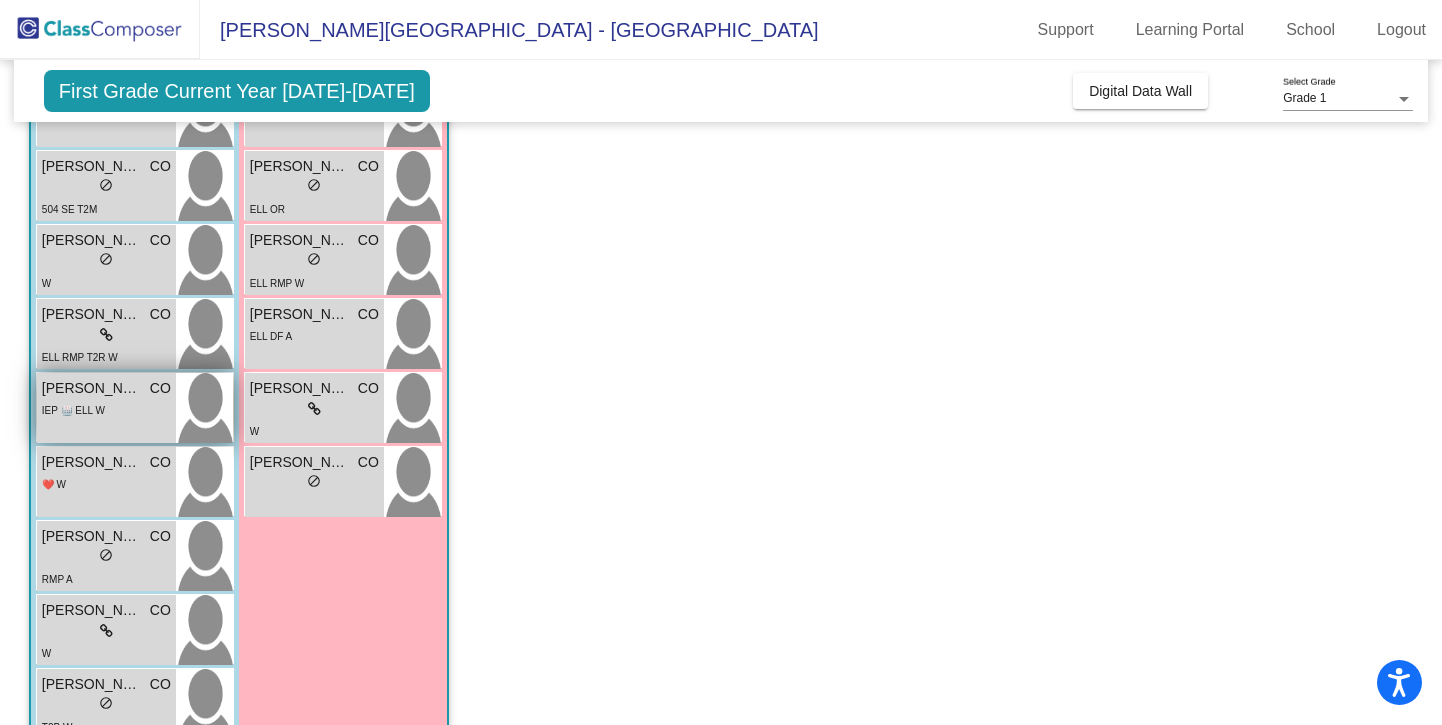 scroll, scrollTop: 501, scrollLeft: 0, axis: vertical 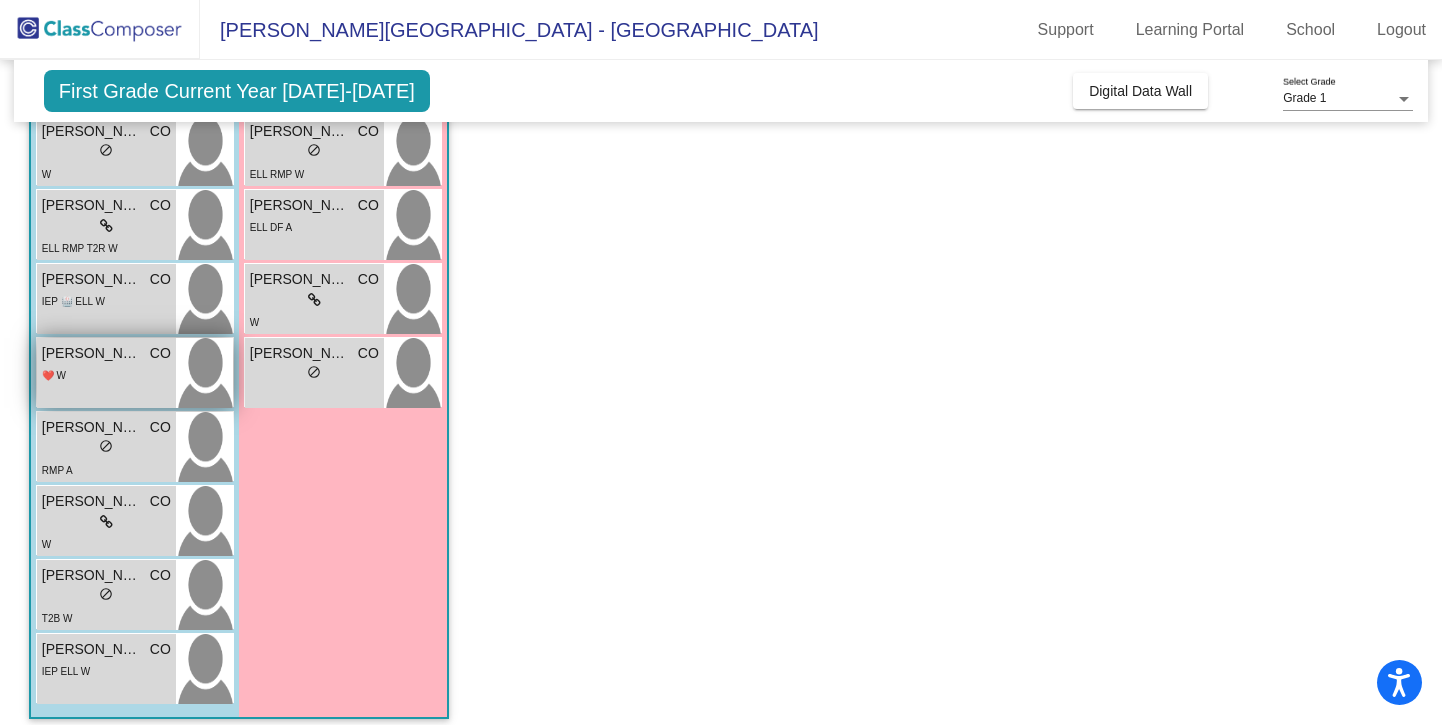 click on "[PERSON_NAME]" at bounding box center (92, 353) 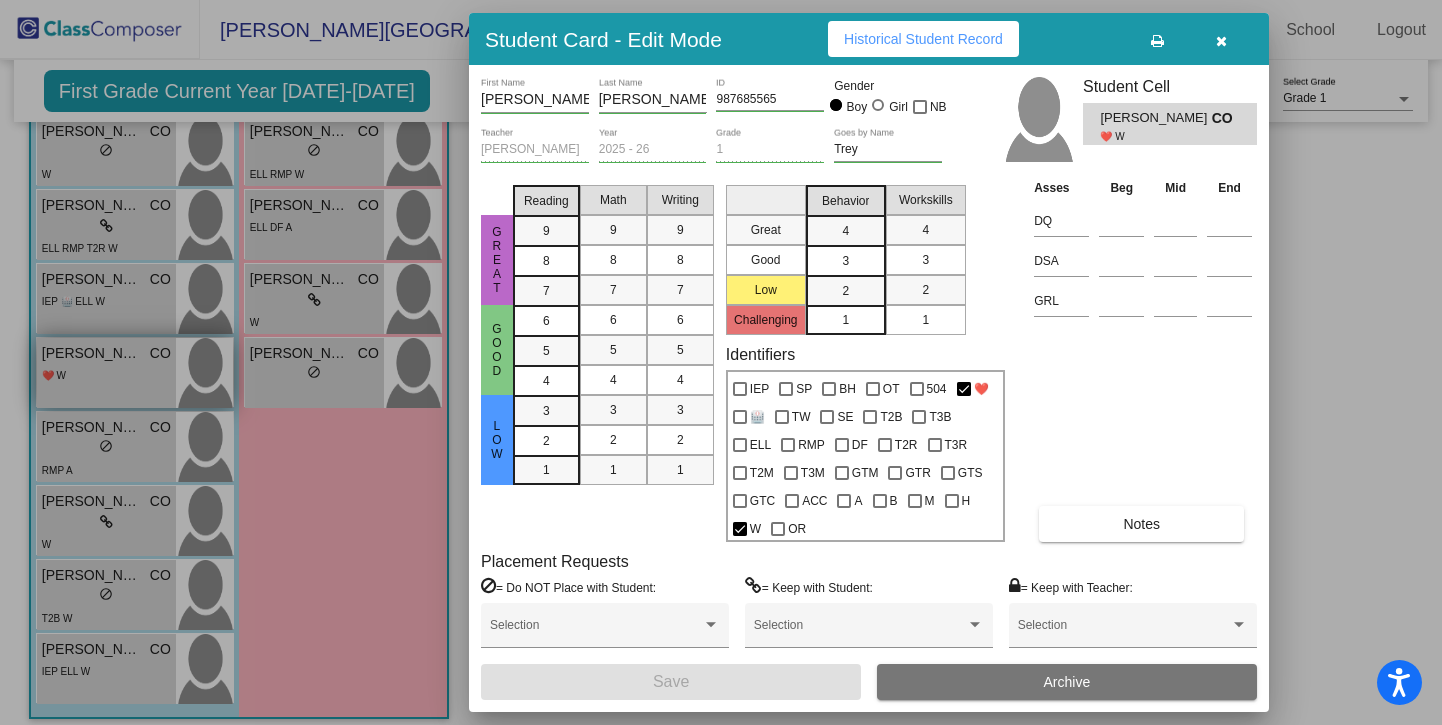 click at bounding box center (721, 362) 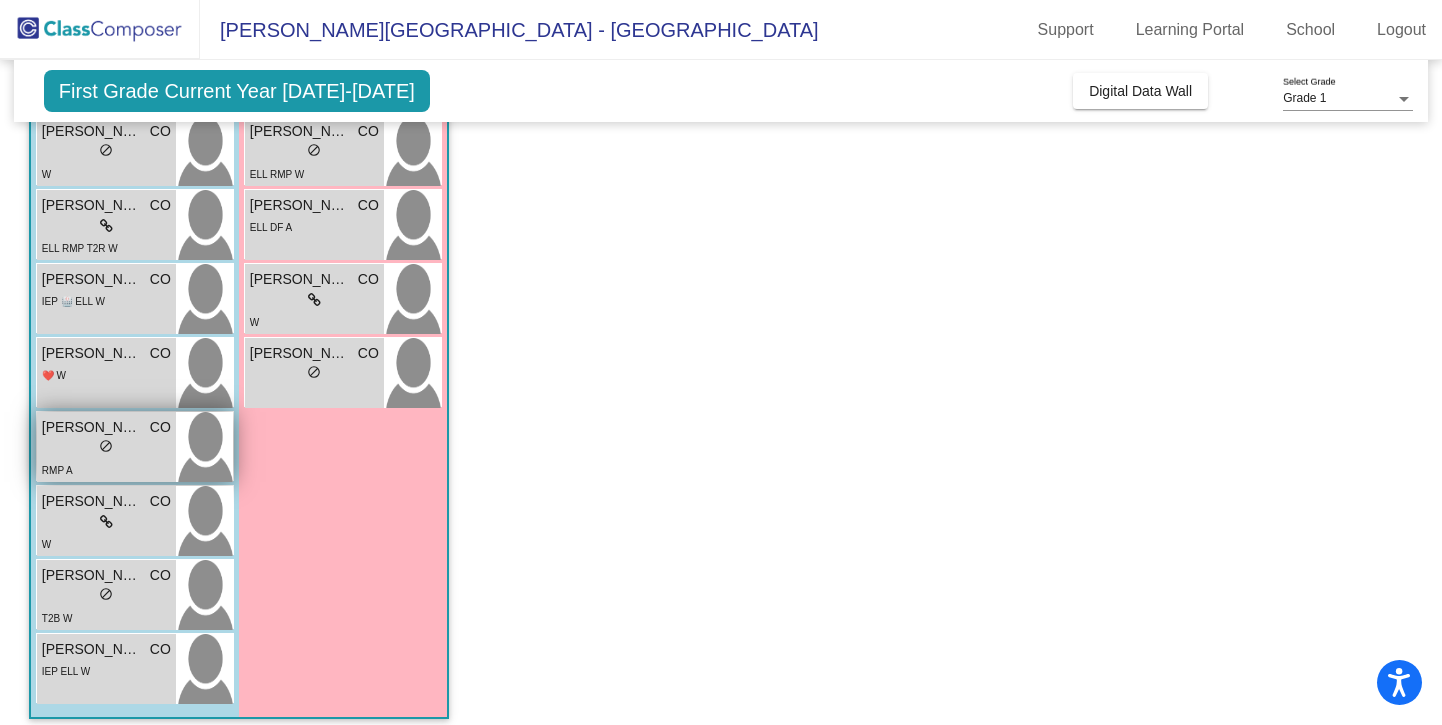 click on "[PERSON_NAME]" at bounding box center [92, 427] 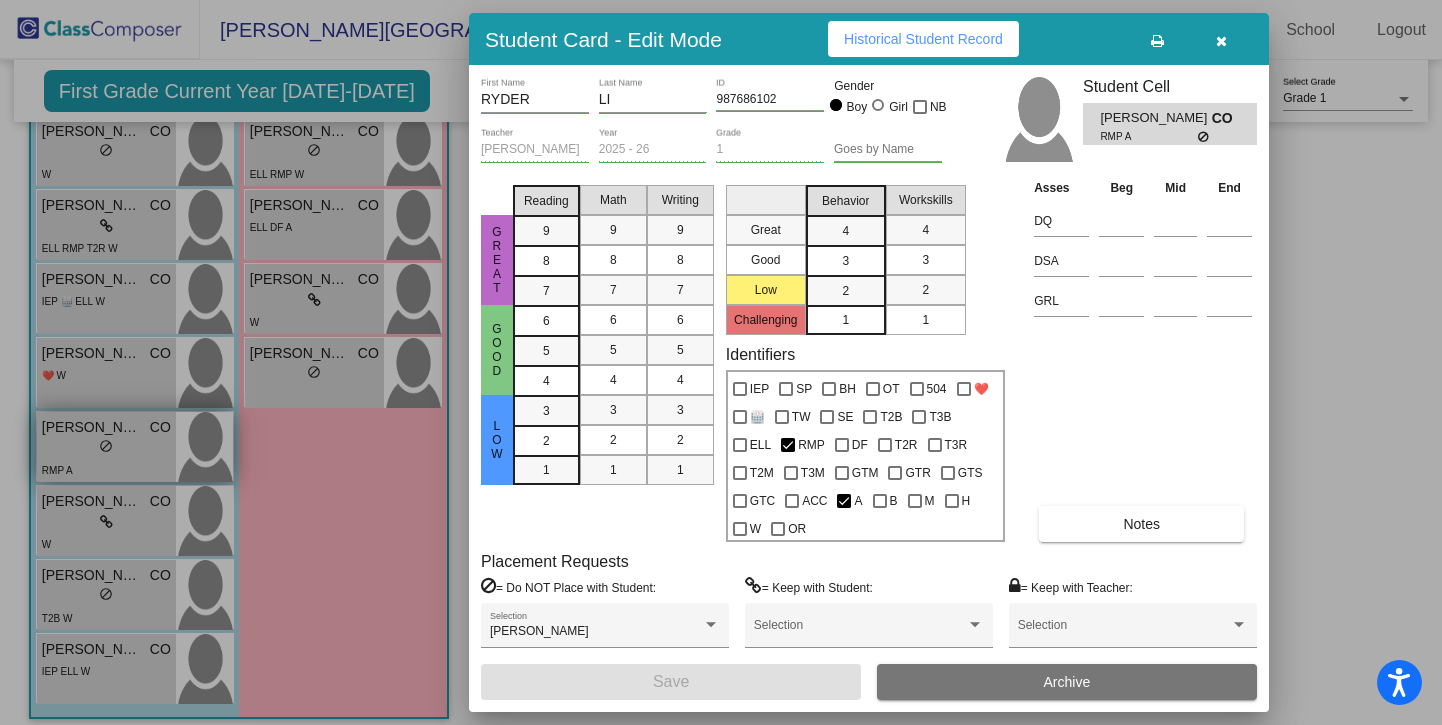 click at bounding box center (721, 362) 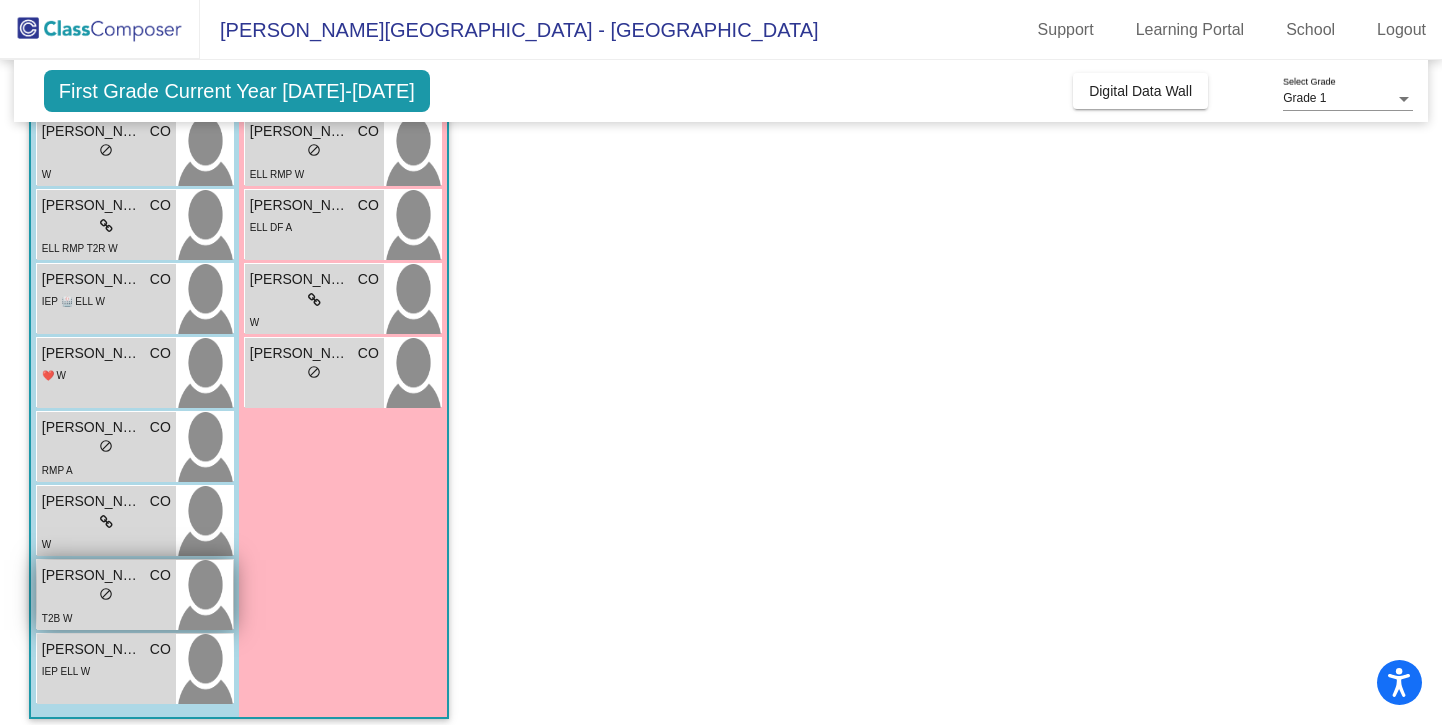 click on "[PERSON_NAME] CO lock do_not_disturb_alt T2B W" at bounding box center (106, 595) 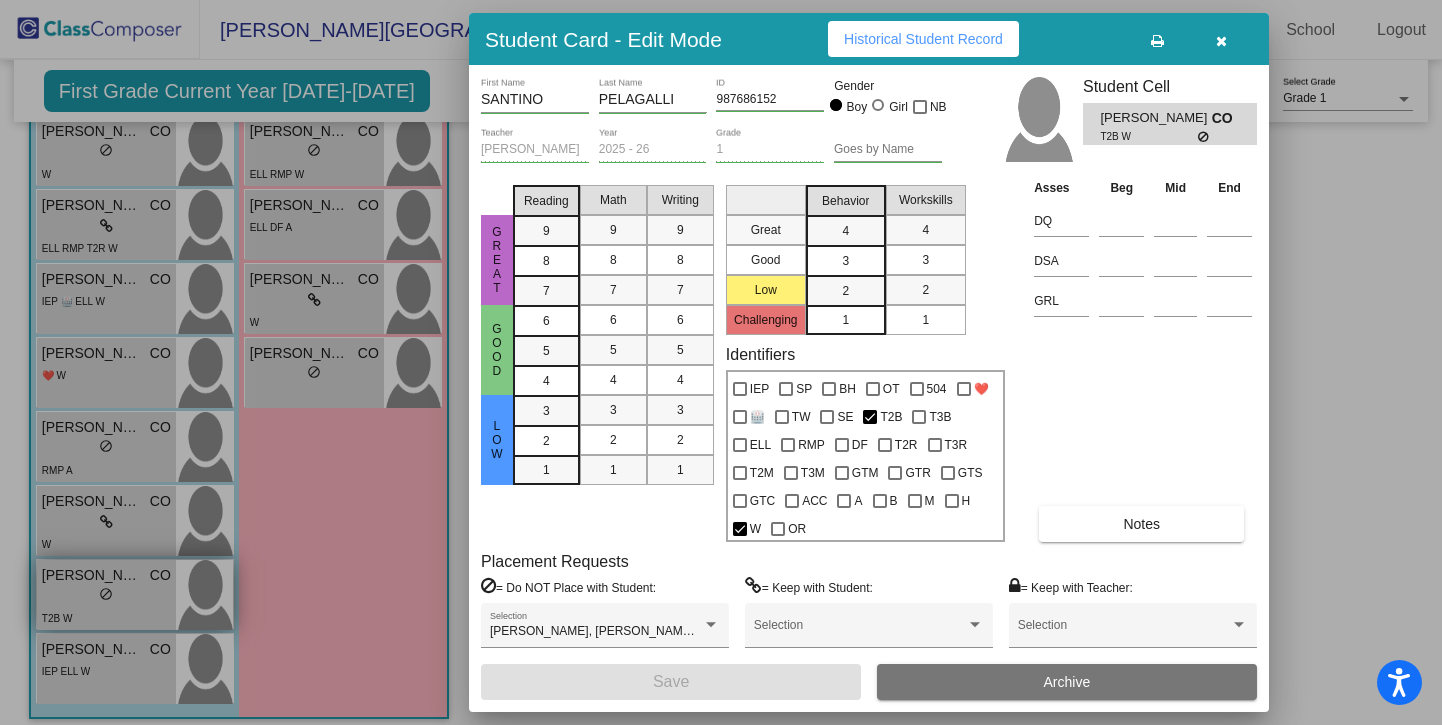 click at bounding box center [721, 362] 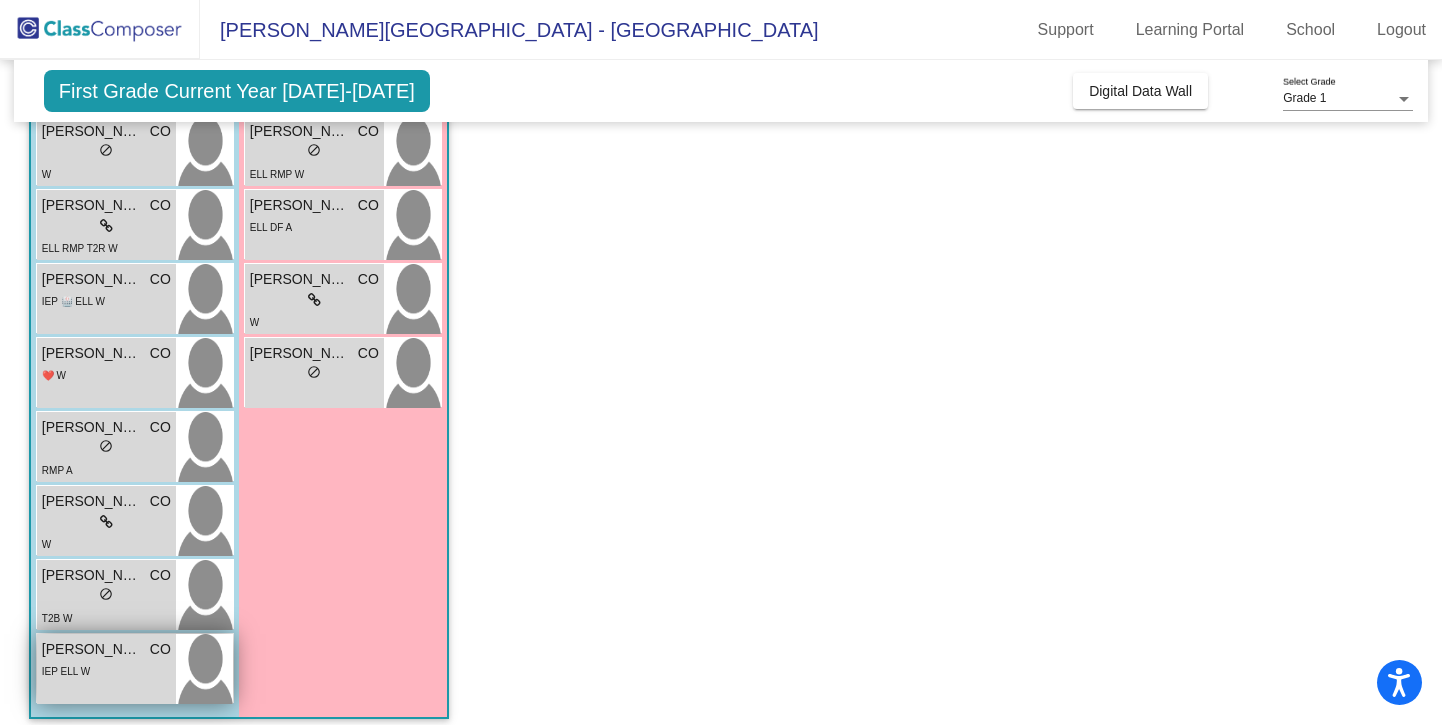 click on "[PERSON_NAME]" at bounding box center (92, 649) 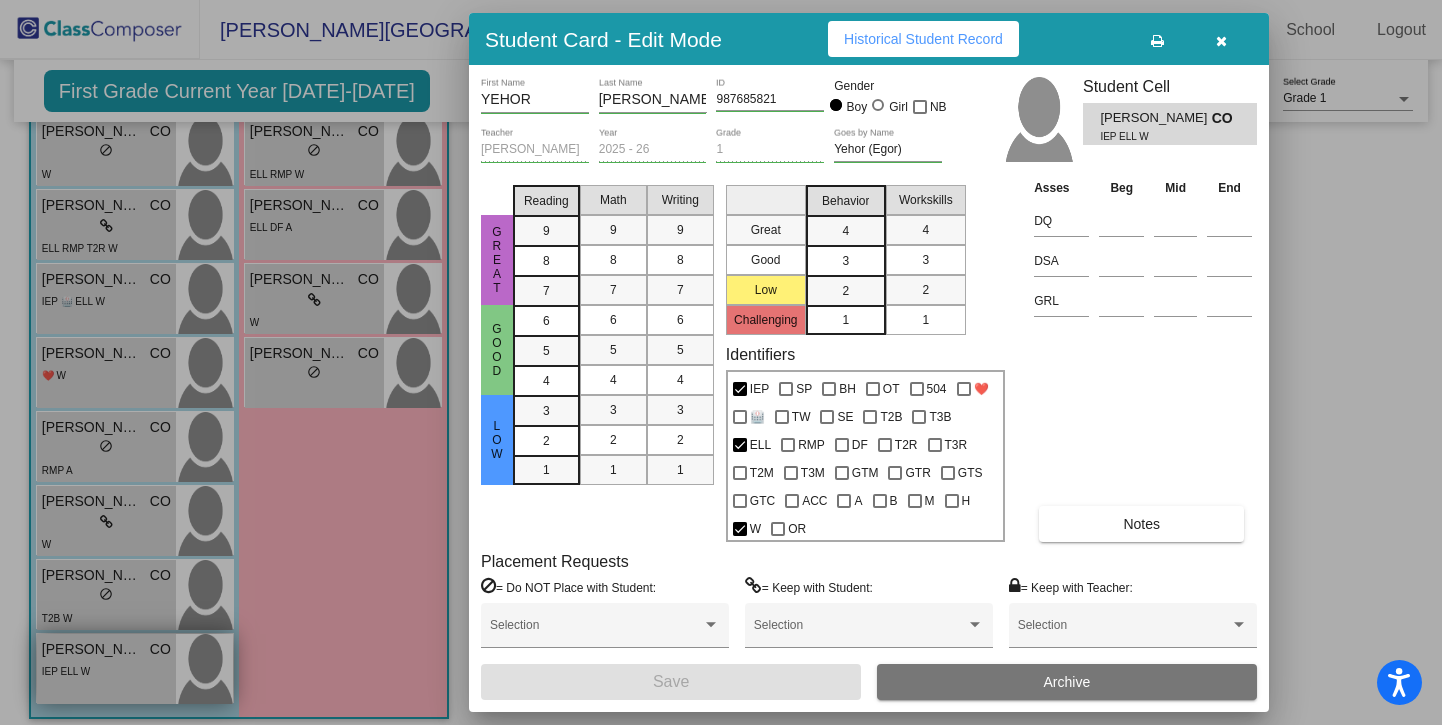 scroll, scrollTop: 0, scrollLeft: 0, axis: both 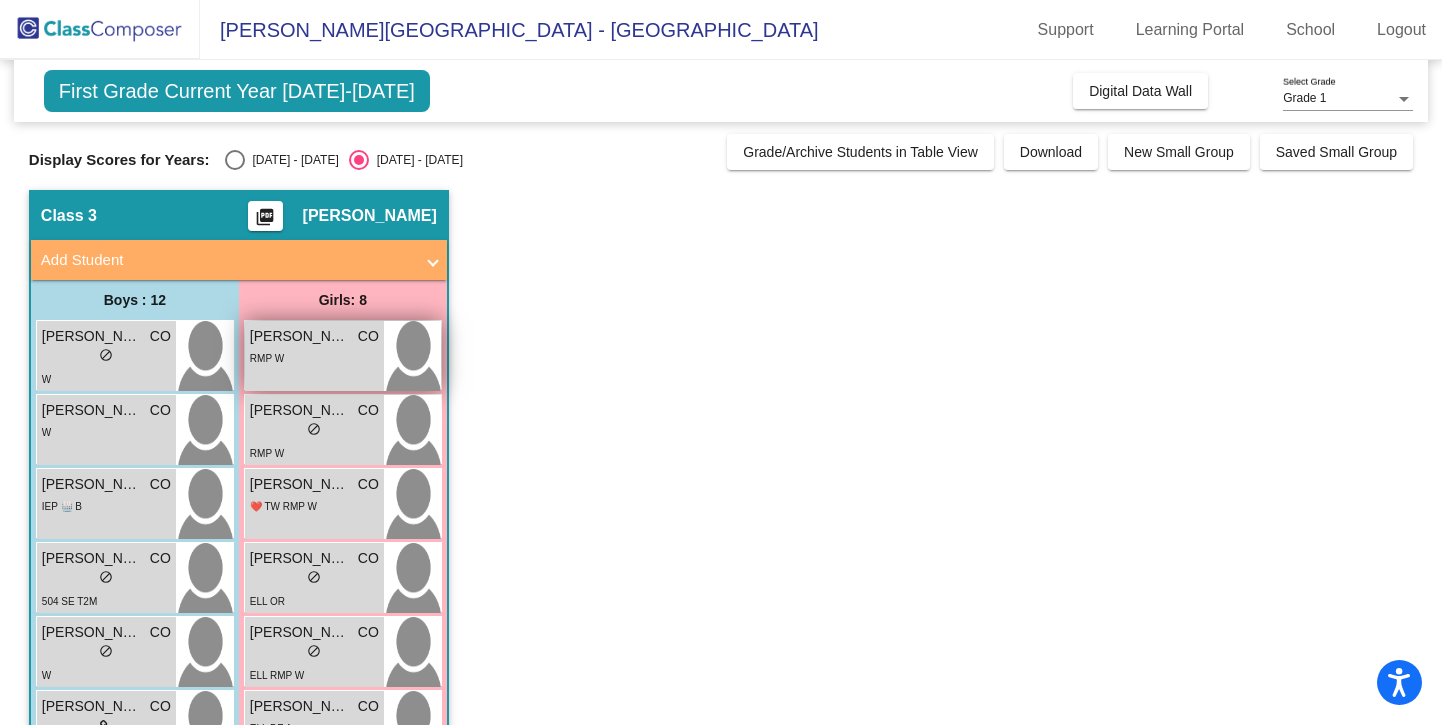 click on "[PERSON_NAME]" at bounding box center (300, 336) 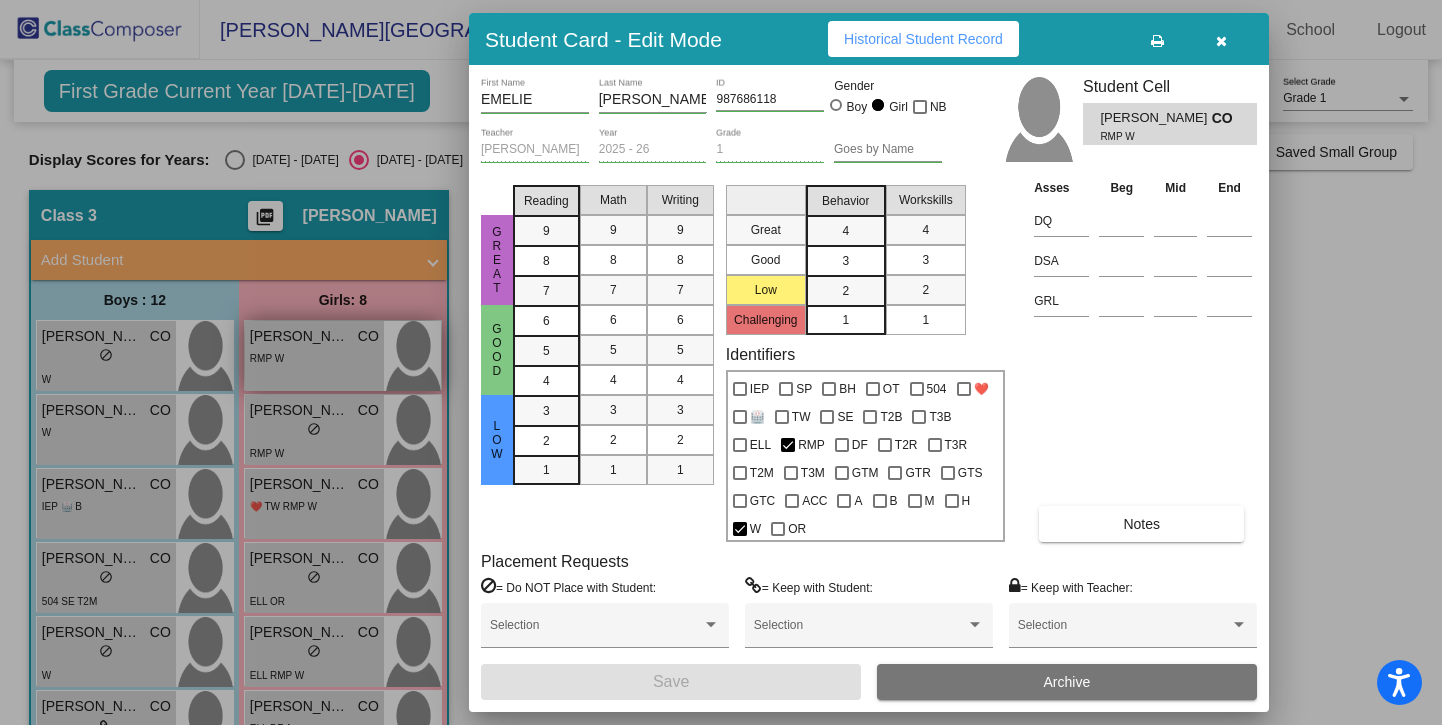 click at bounding box center (721, 362) 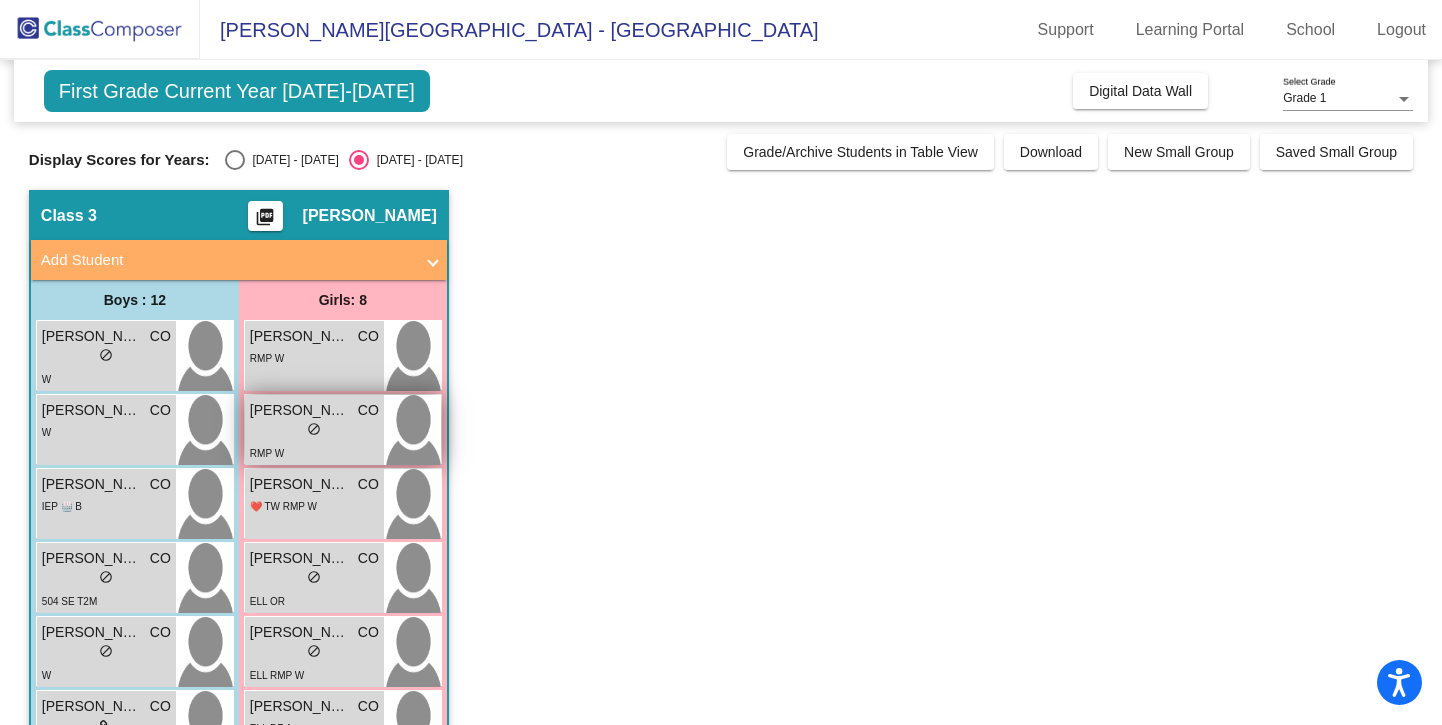 click on "[PERSON_NAME]" at bounding box center (300, 410) 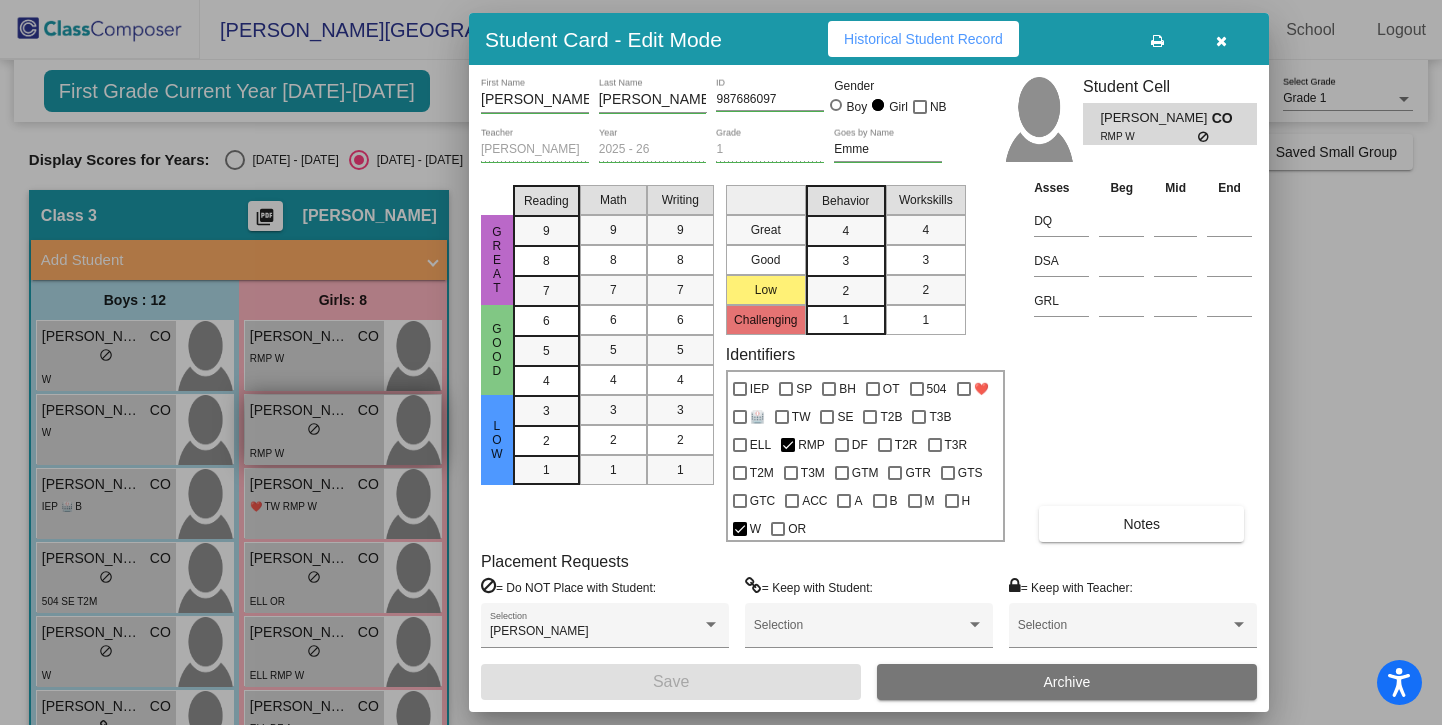 click at bounding box center (721, 362) 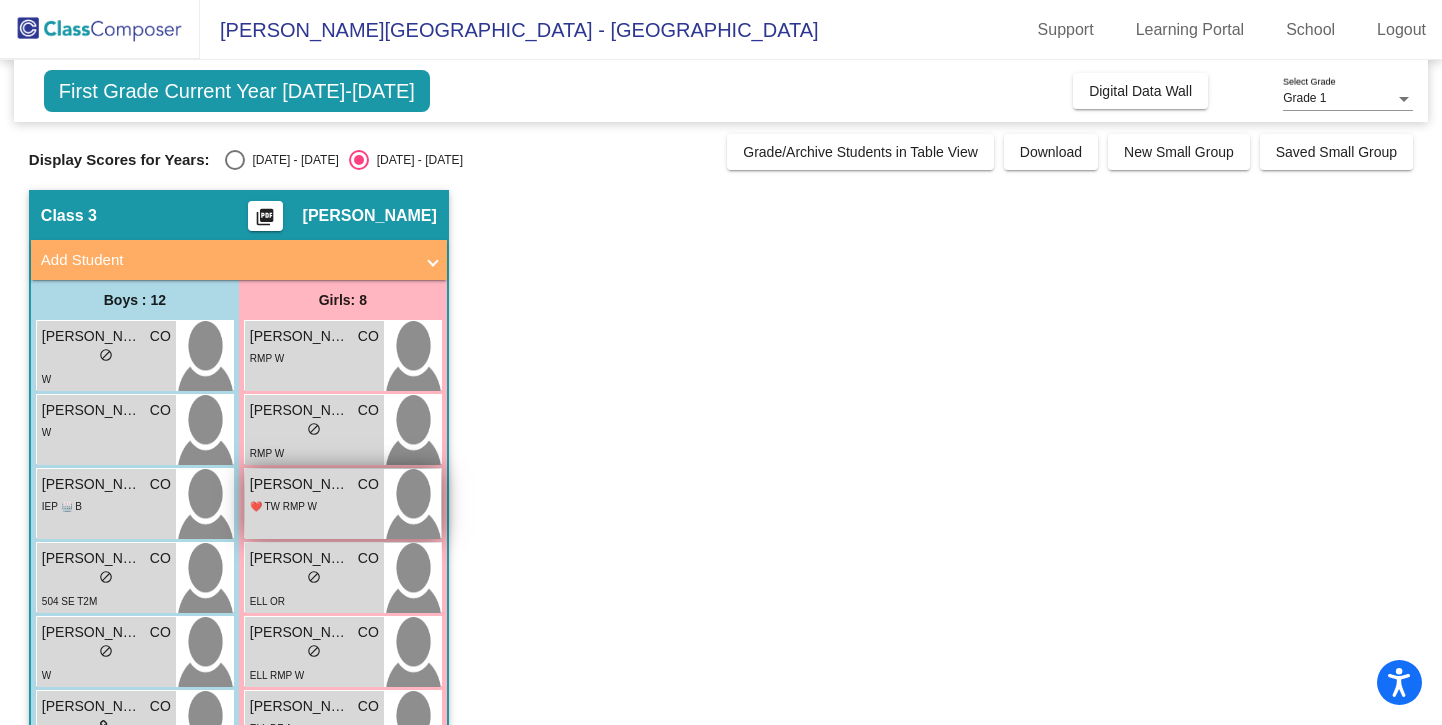 click on "[PERSON_NAME]" at bounding box center [300, 484] 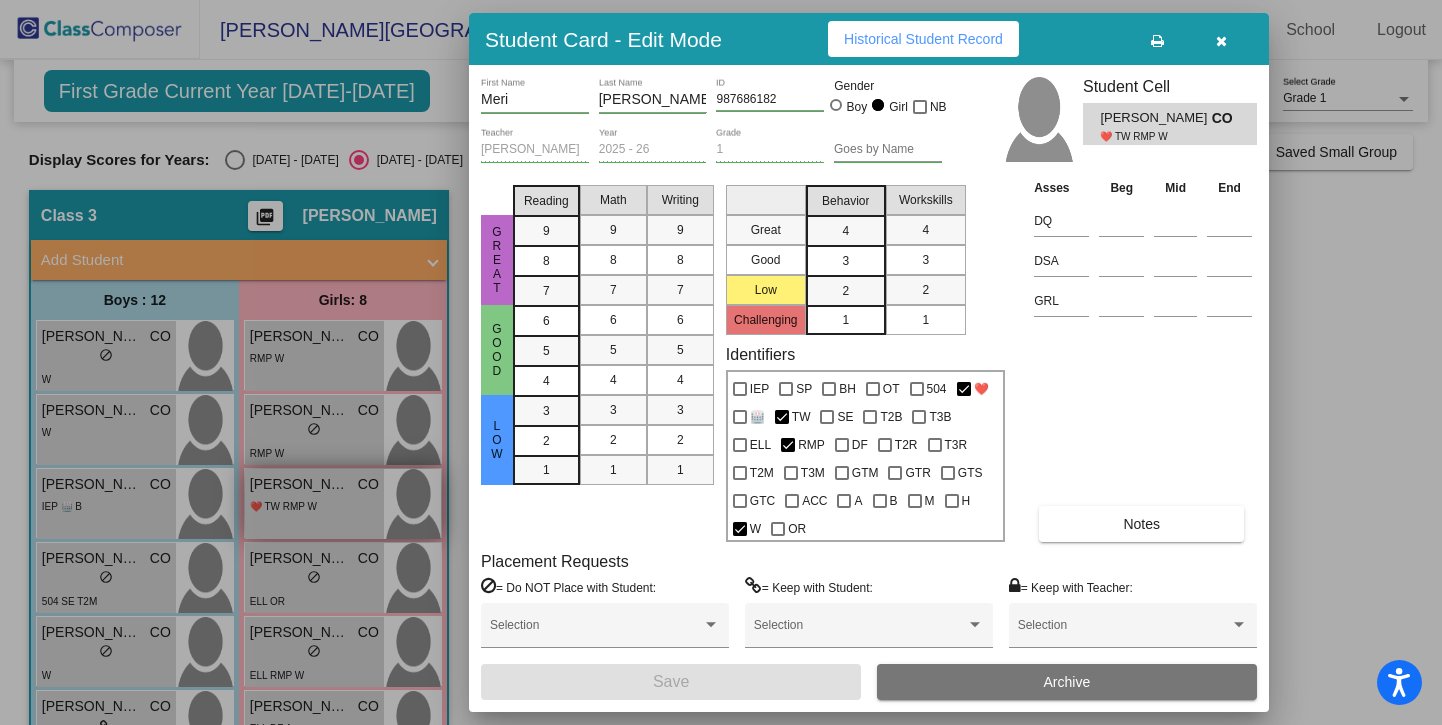 click at bounding box center [721, 362] 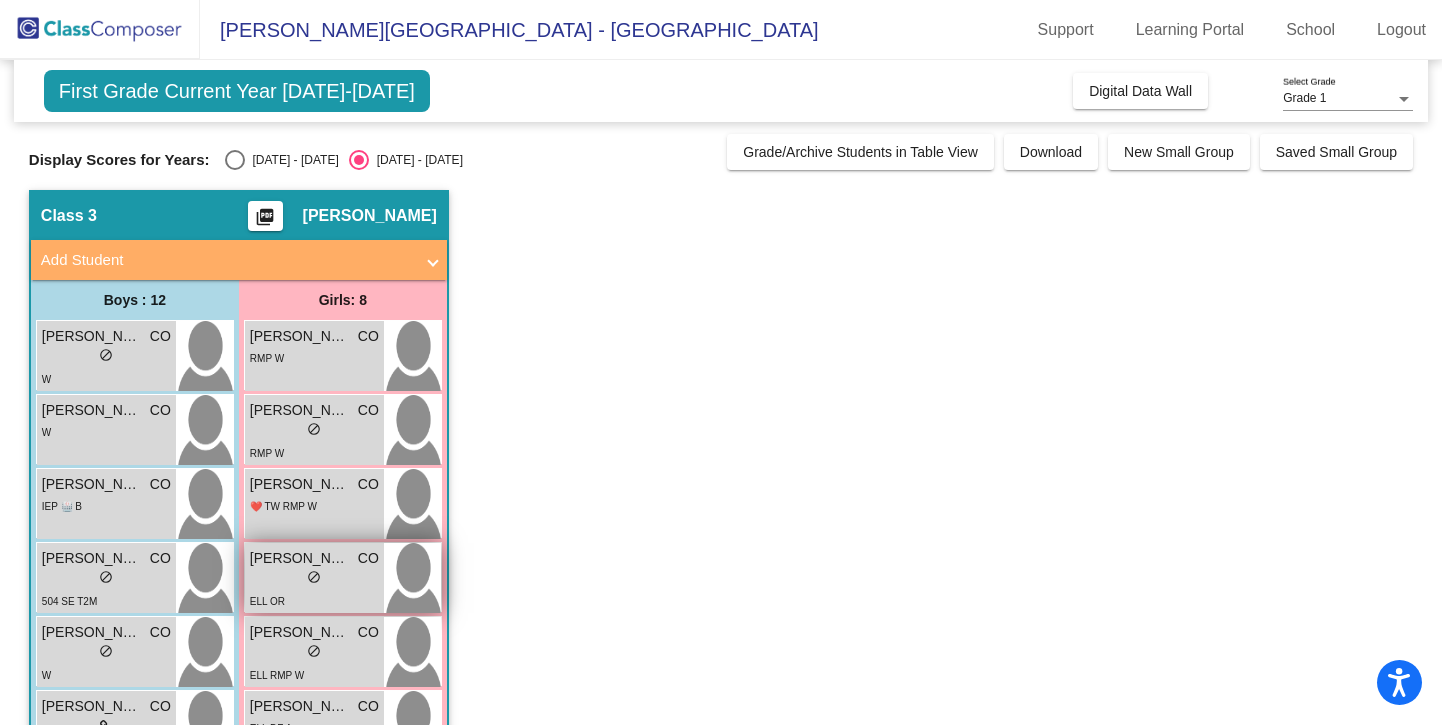 click on "[PERSON_NAME]" at bounding box center (300, 558) 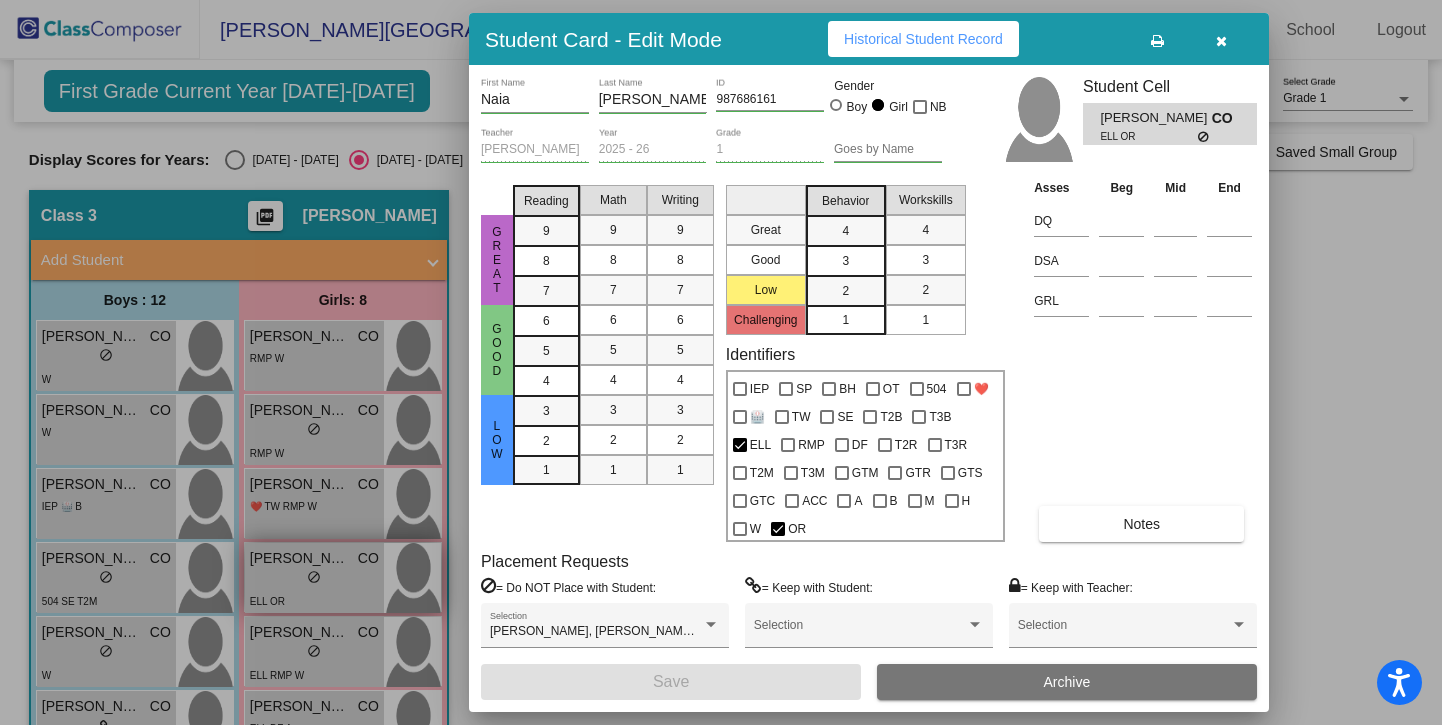 click at bounding box center [721, 362] 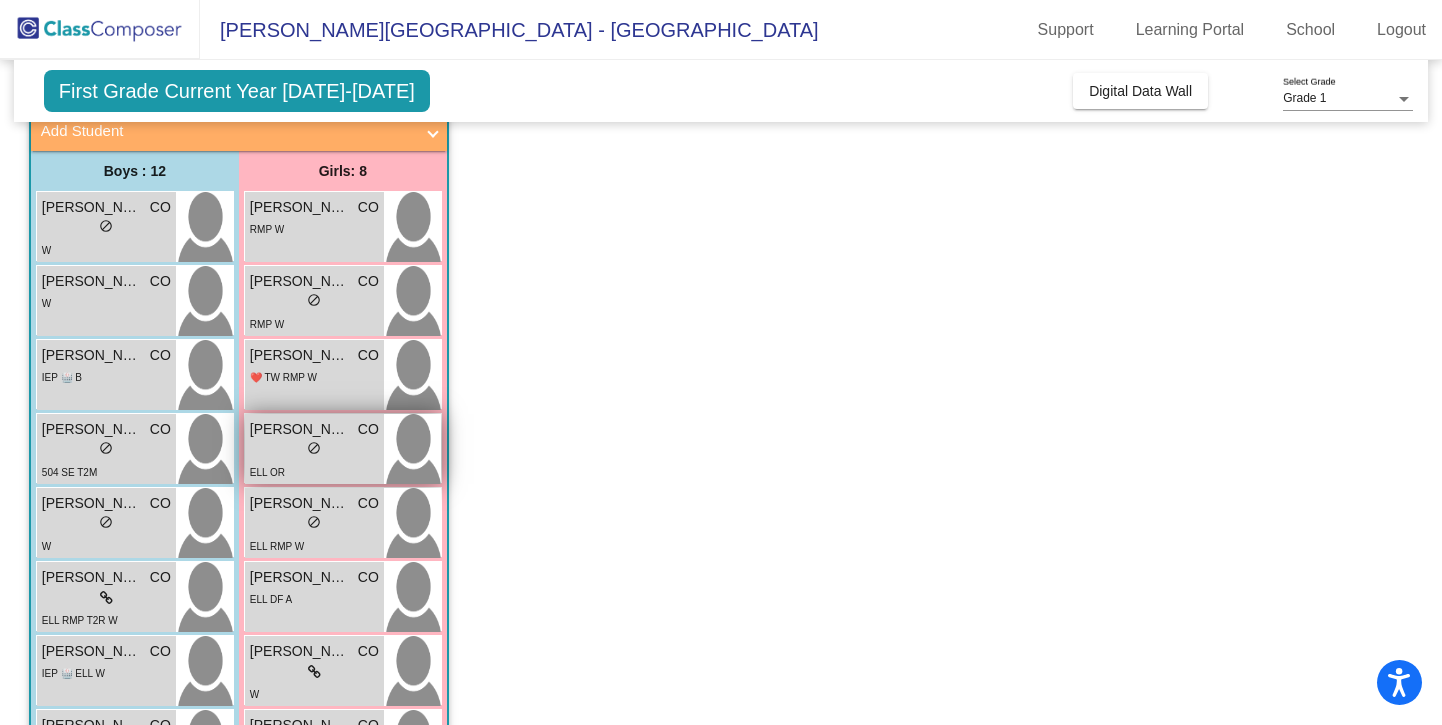 scroll, scrollTop: 147, scrollLeft: 0, axis: vertical 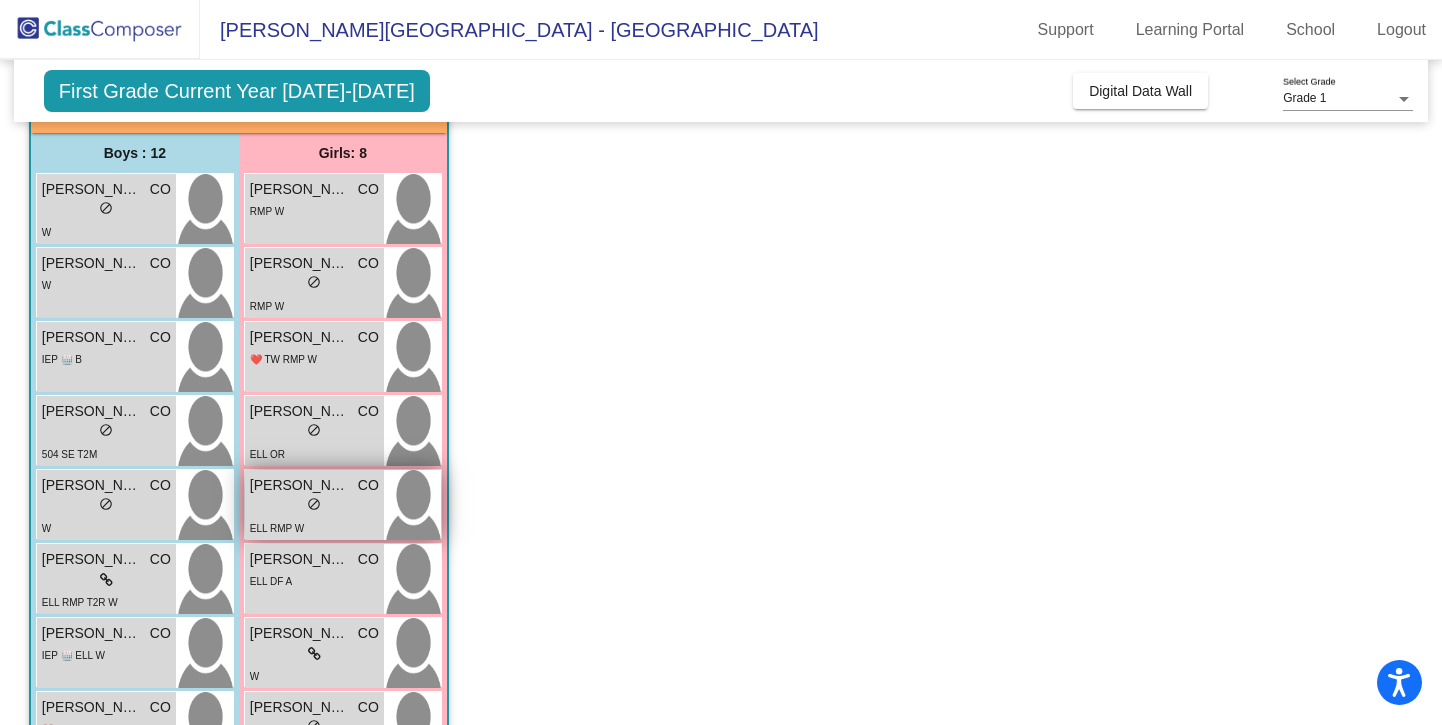 click on "[PERSON_NAME]" at bounding box center (300, 485) 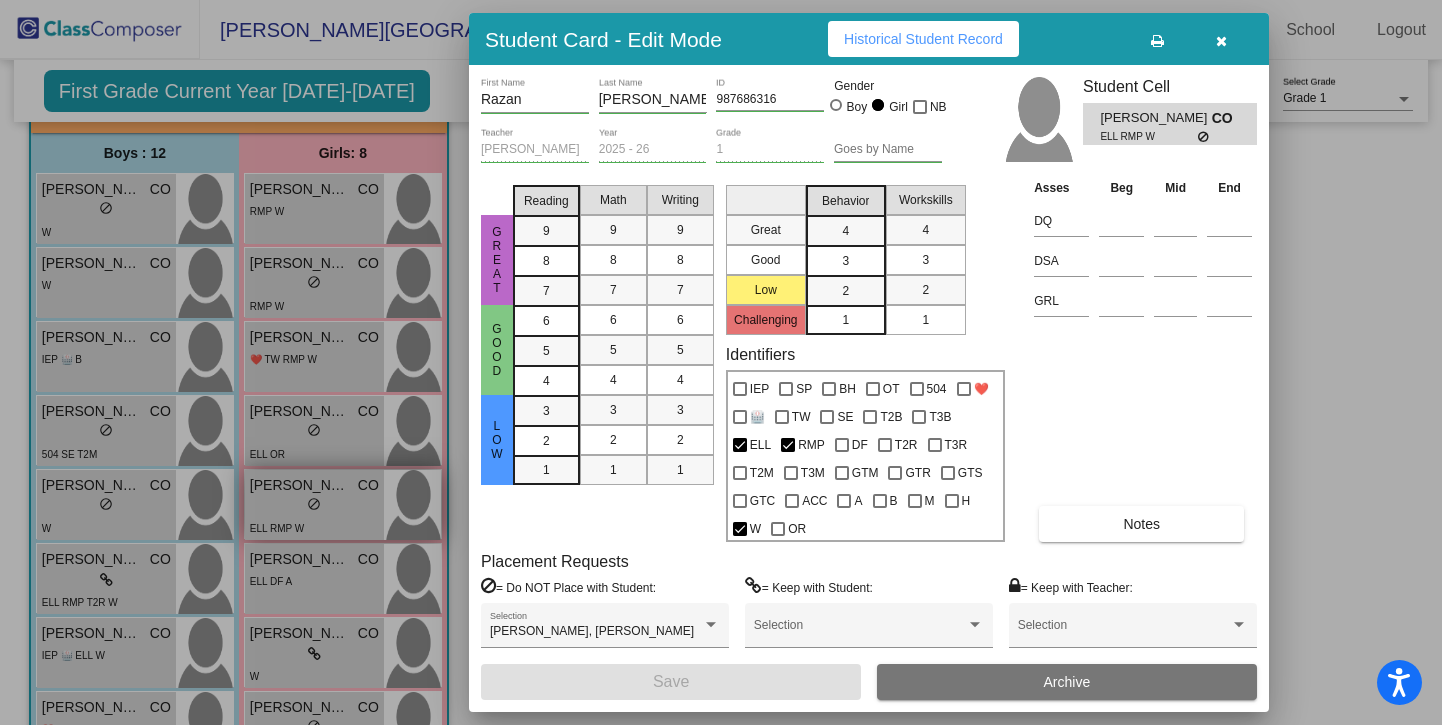 click at bounding box center [721, 362] 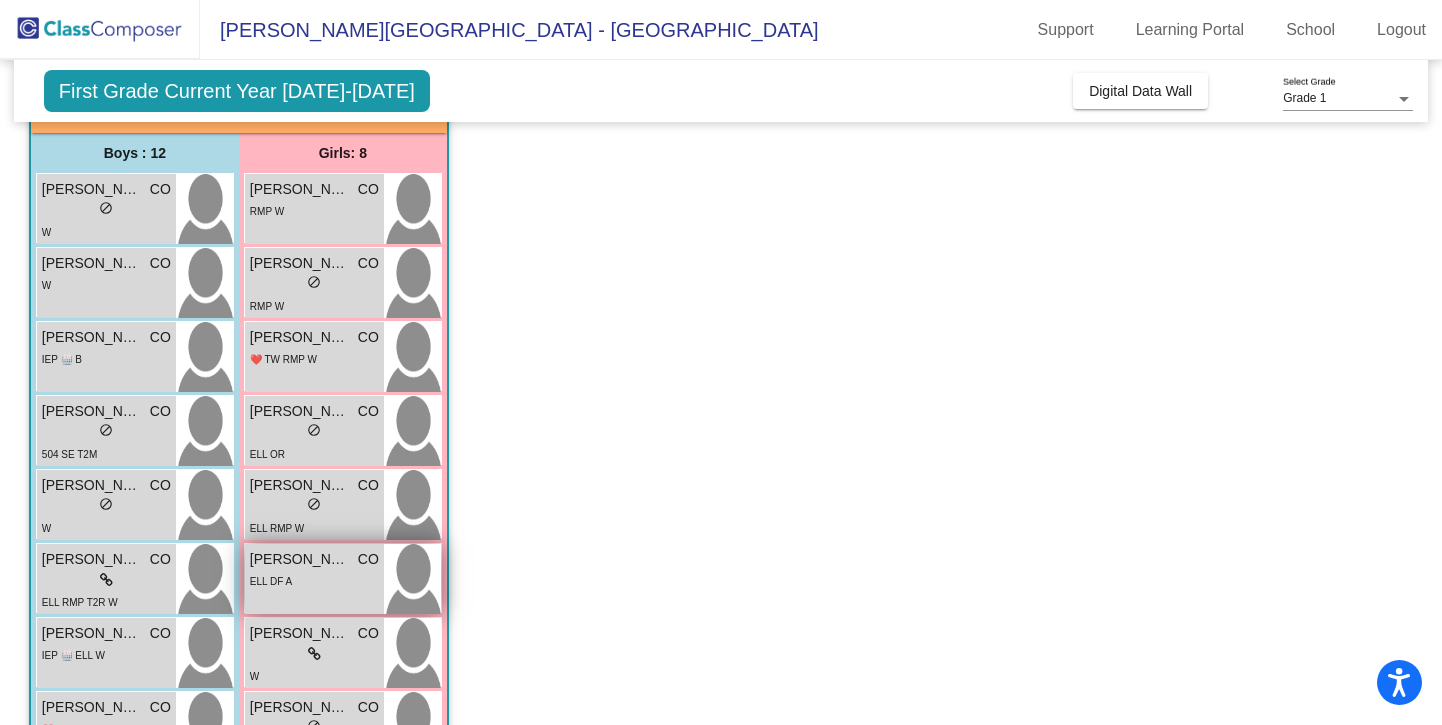 click on "[PERSON_NAME]" at bounding box center [300, 559] 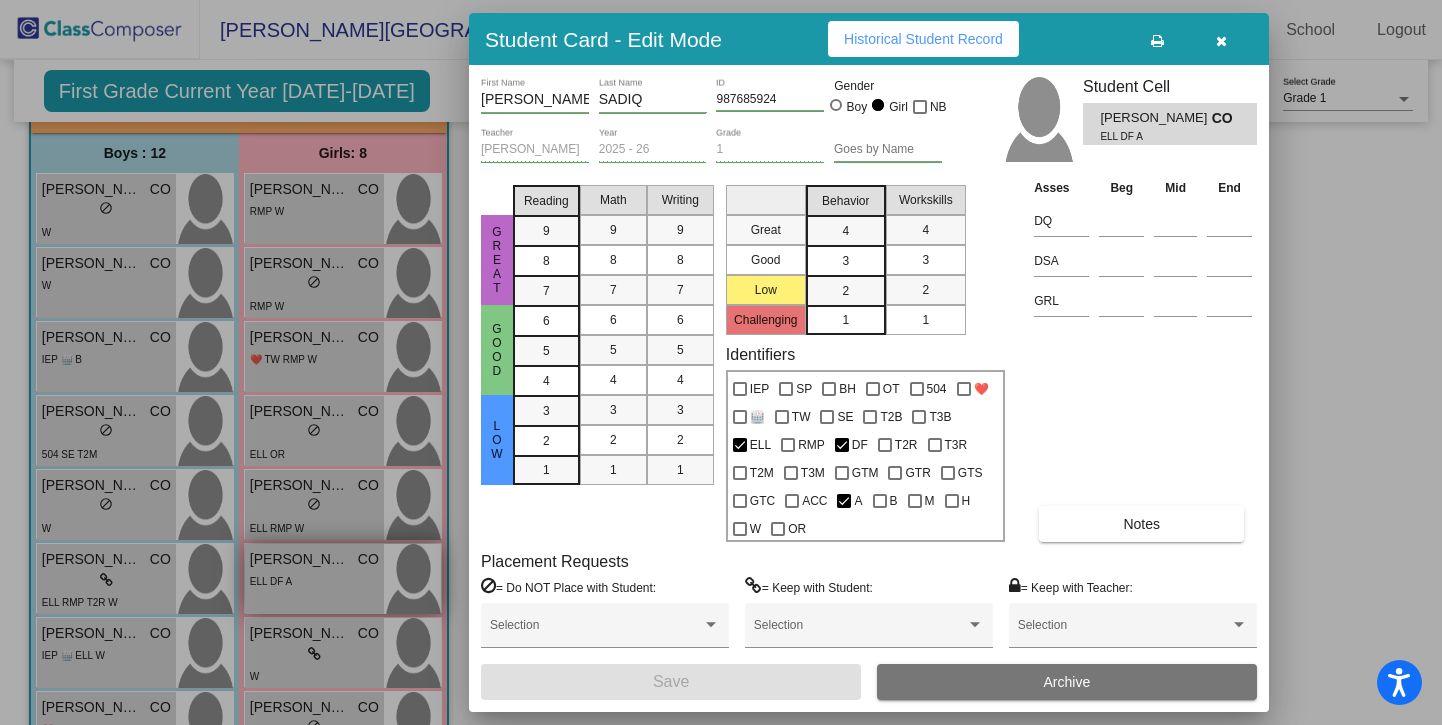 click at bounding box center [721, 362] 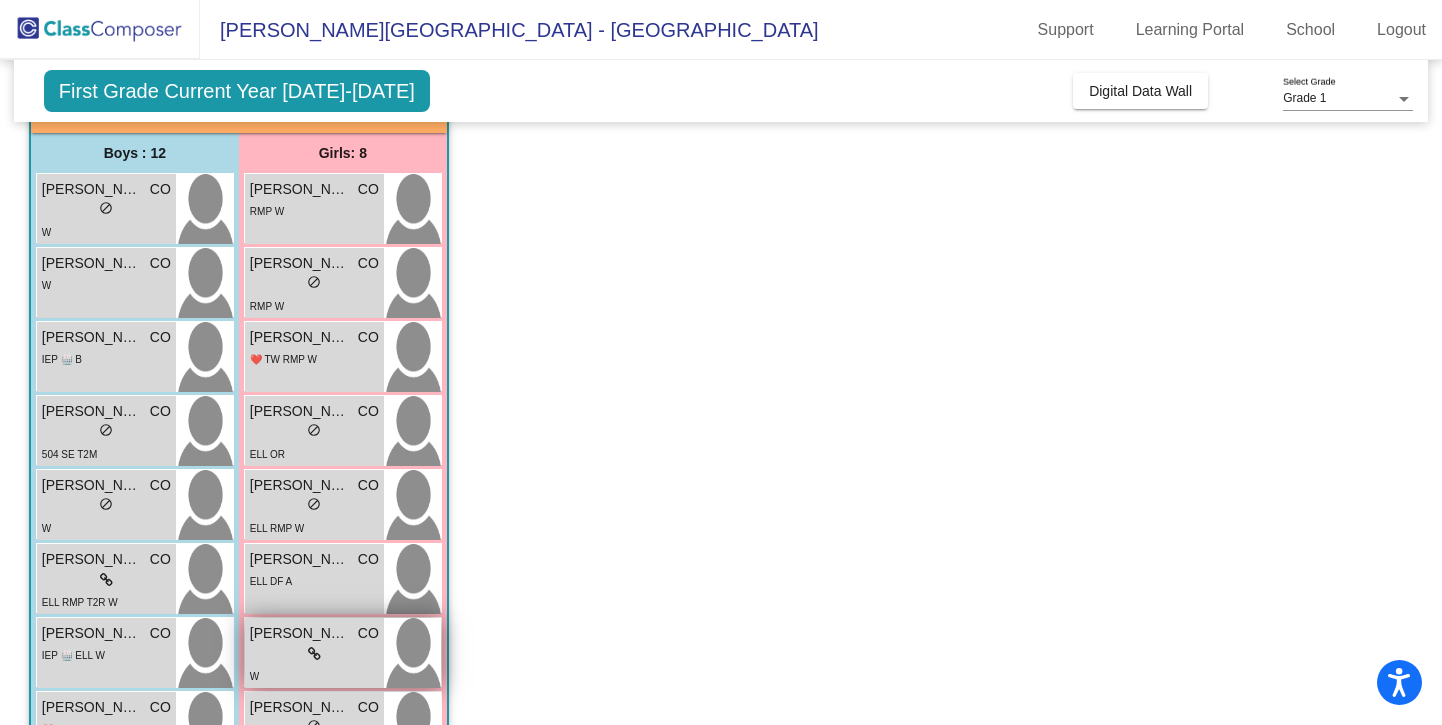 click on "lock do_not_disturb_alt" at bounding box center (314, 654) 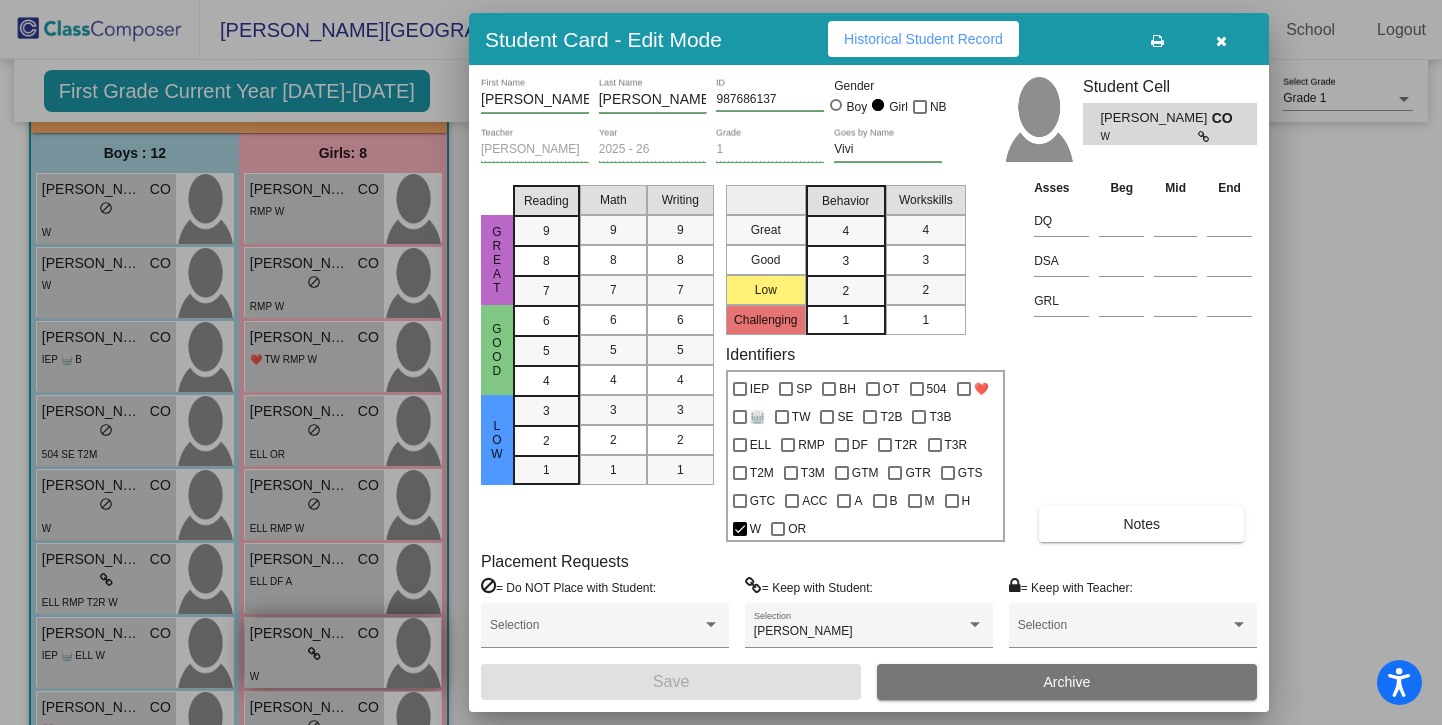 click at bounding box center [721, 362] 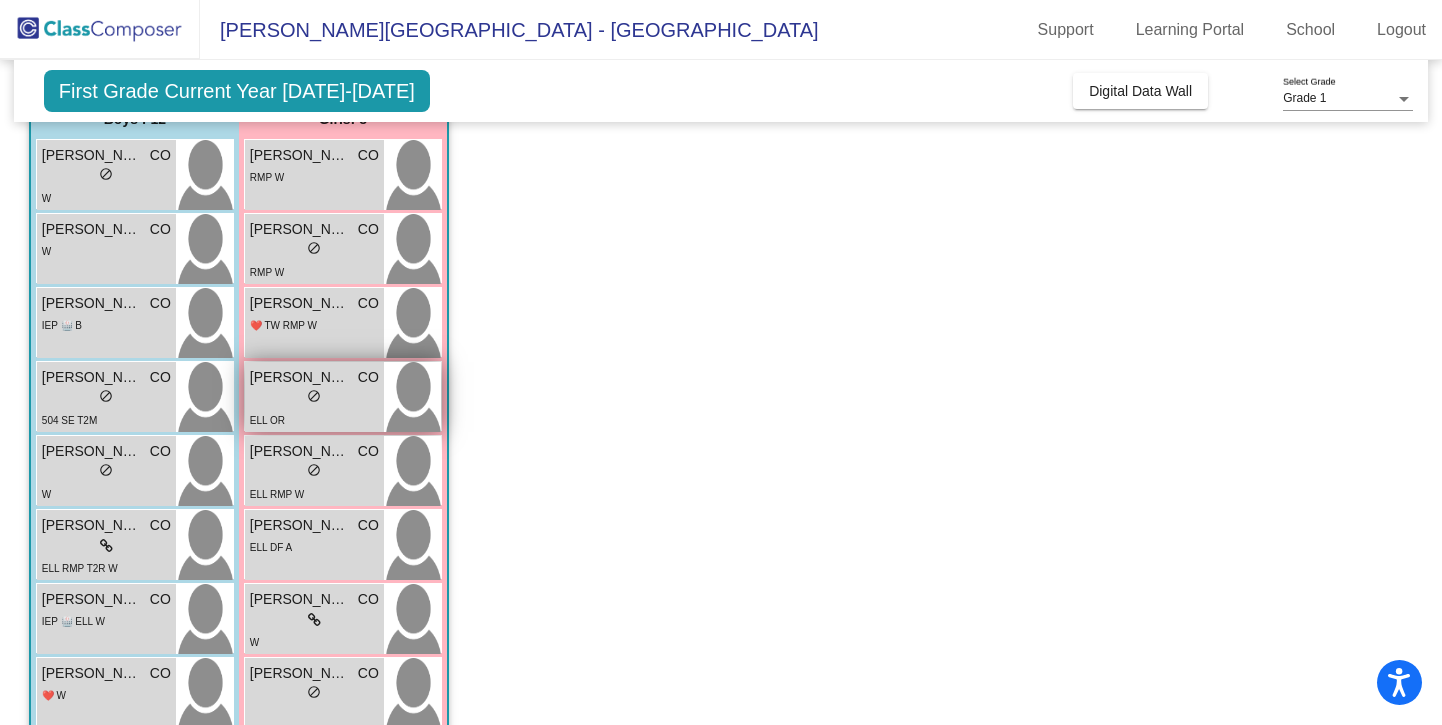 scroll, scrollTop: 180, scrollLeft: 0, axis: vertical 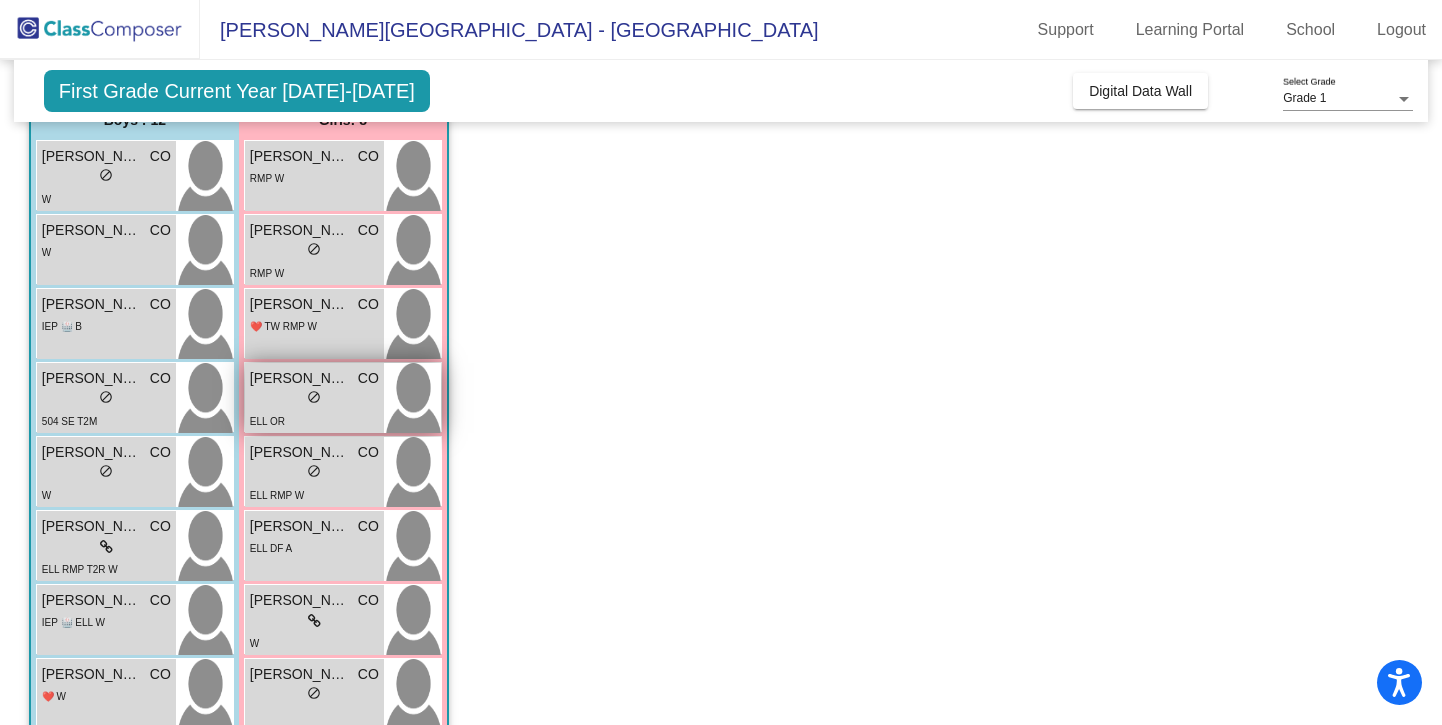 click on "lock do_not_disturb_alt" at bounding box center [314, 399] 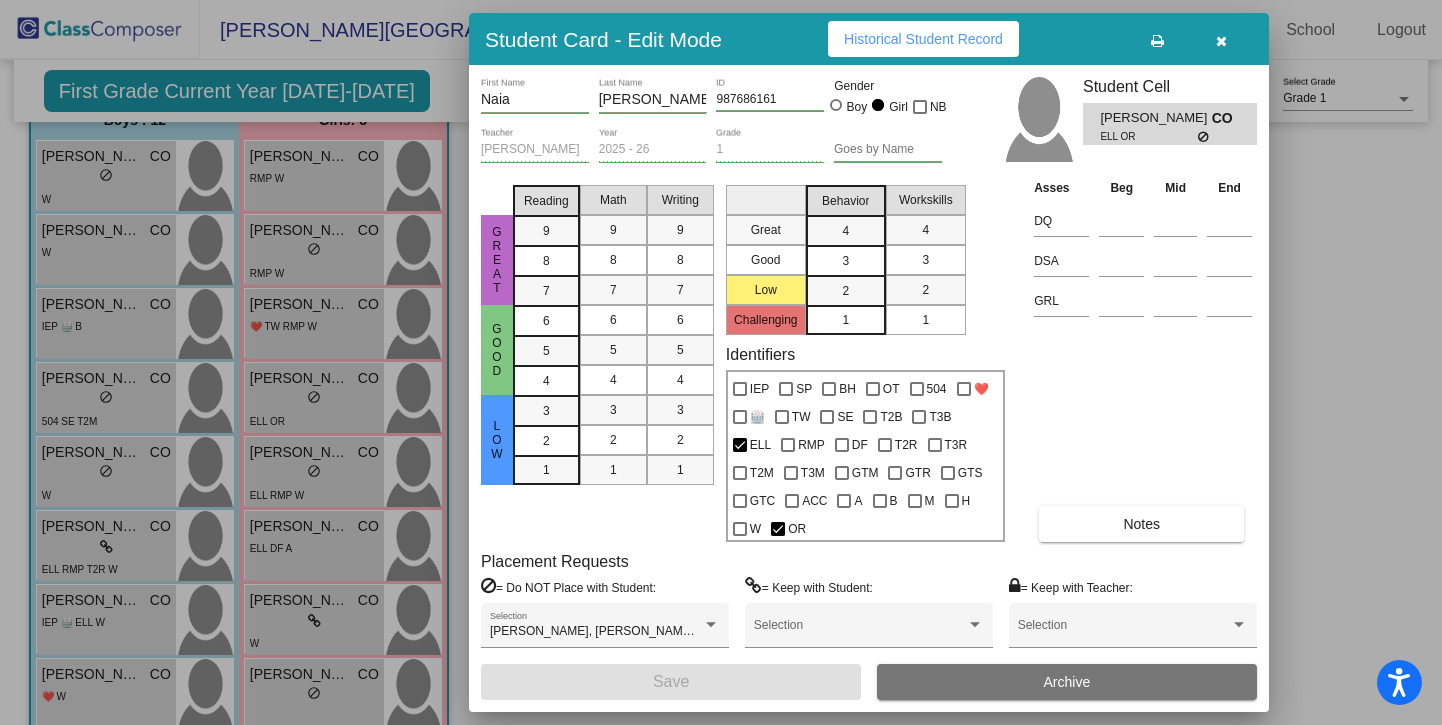 click on "Notes" at bounding box center (1141, 524) 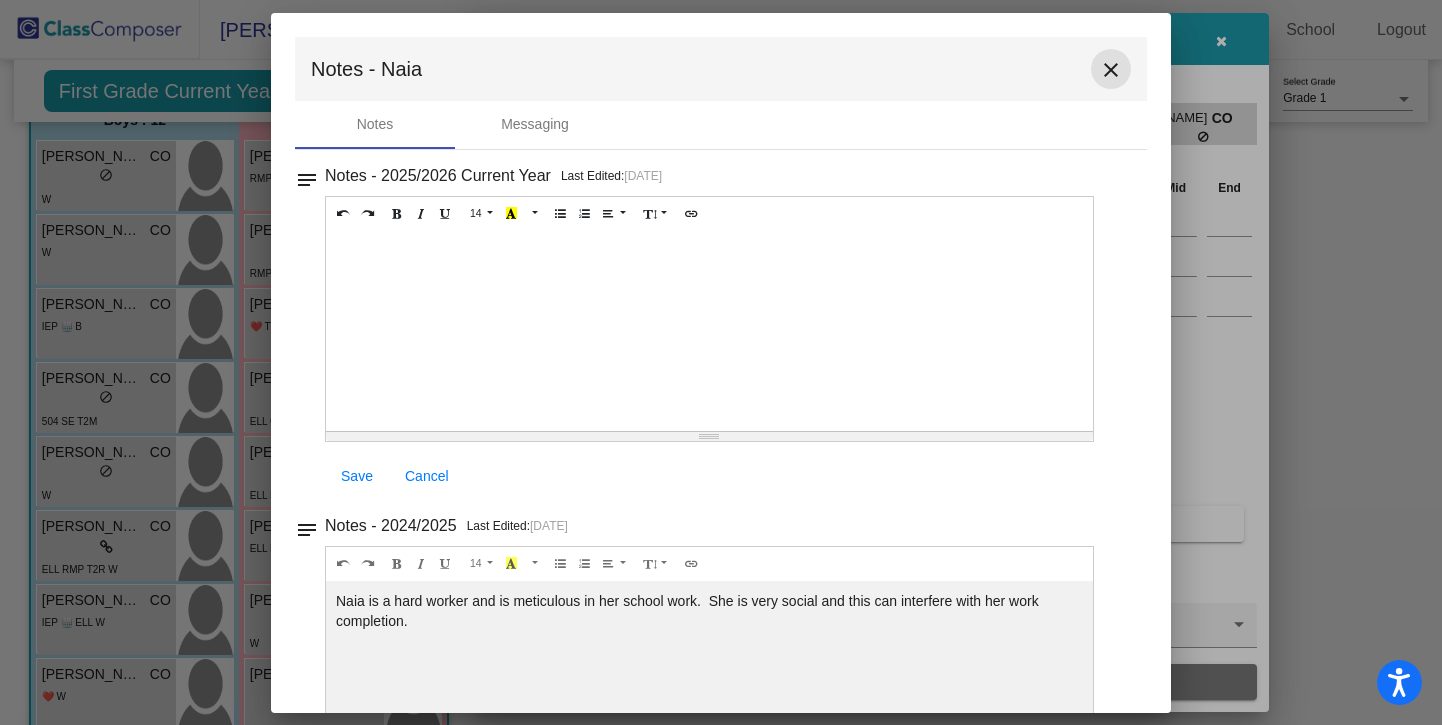 click on "close" at bounding box center (1111, 70) 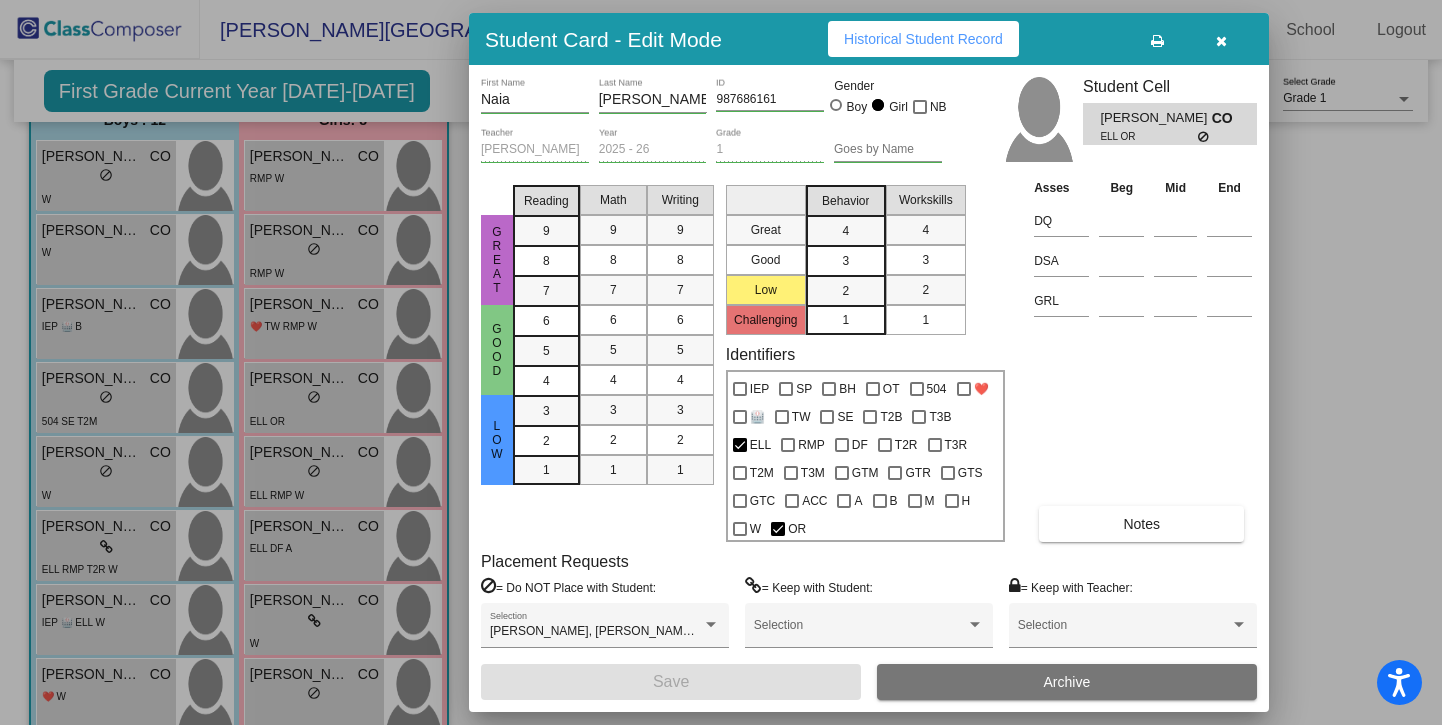 click at bounding box center [721, 362] 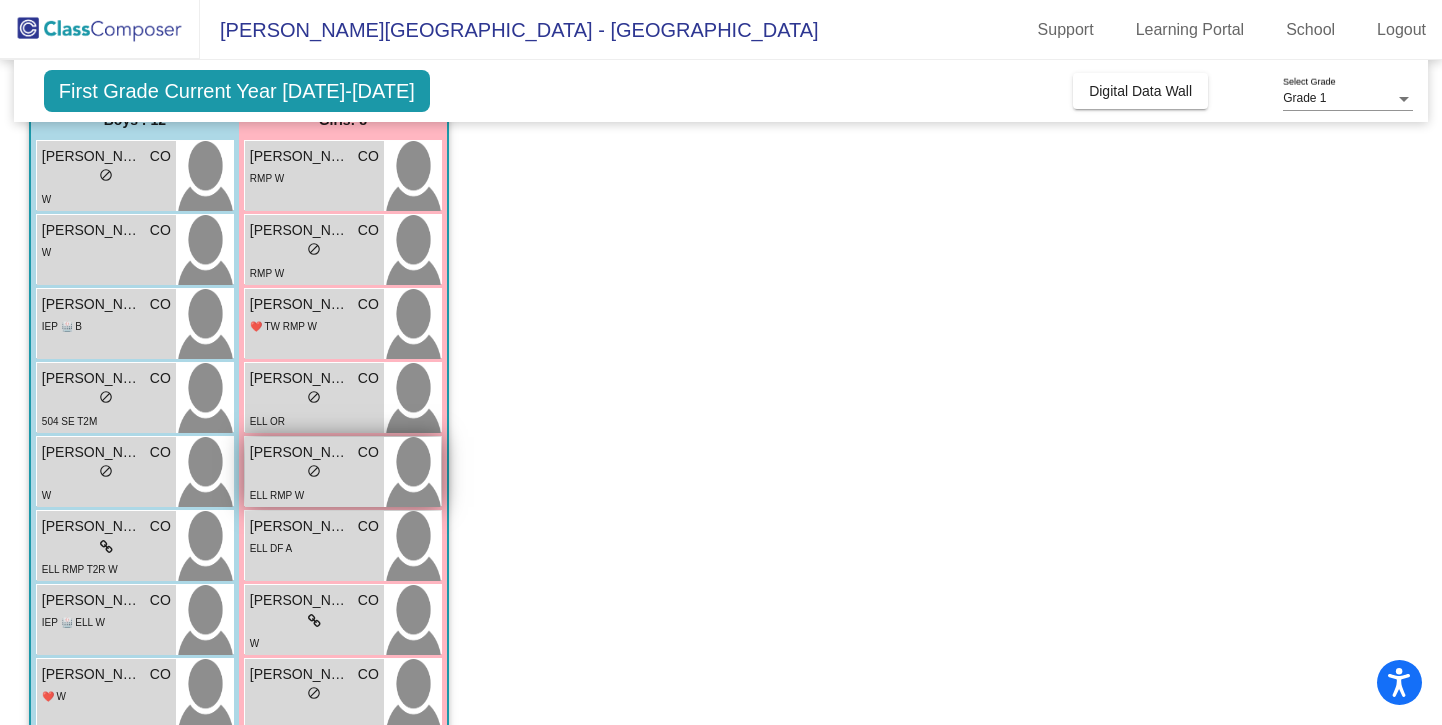 click on "[PERSON_NAME]" at bounding box center [300, 452] 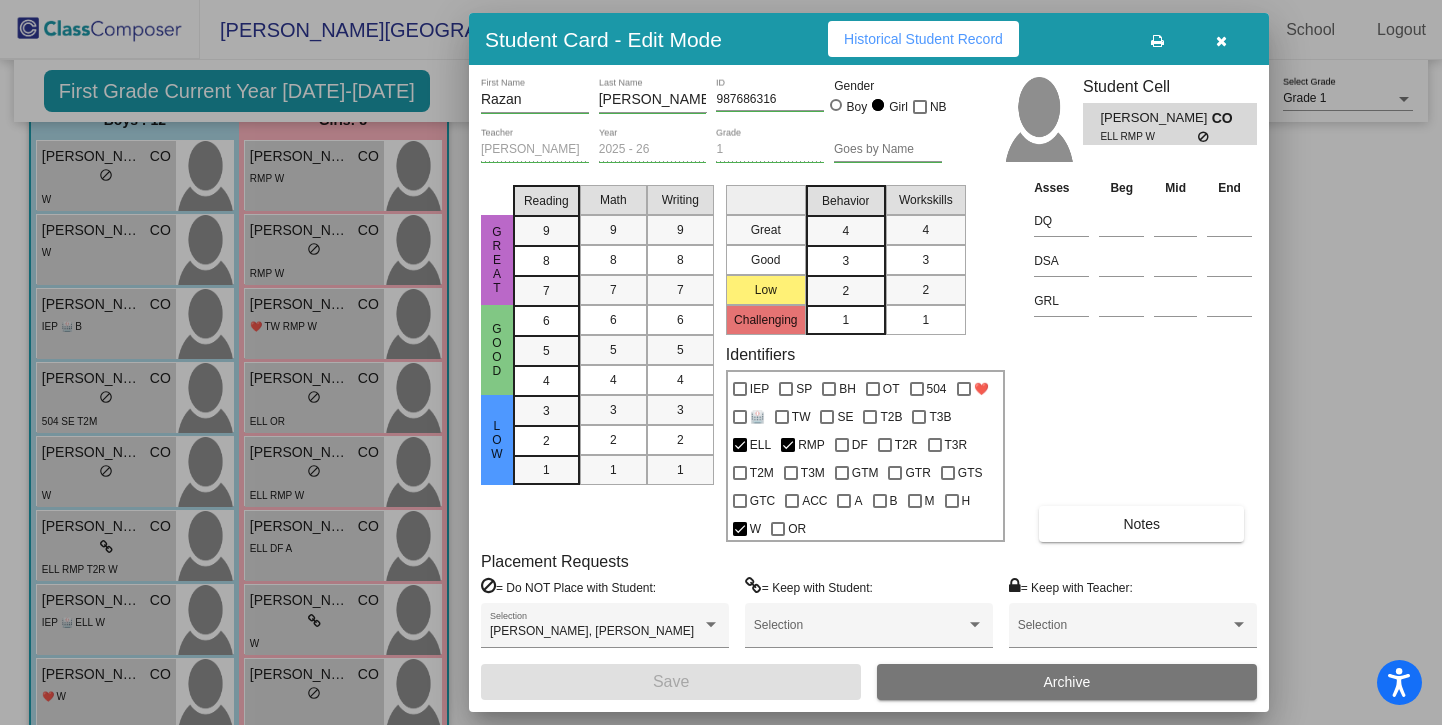 click on "Notes" at bounding box center [1141, 524] 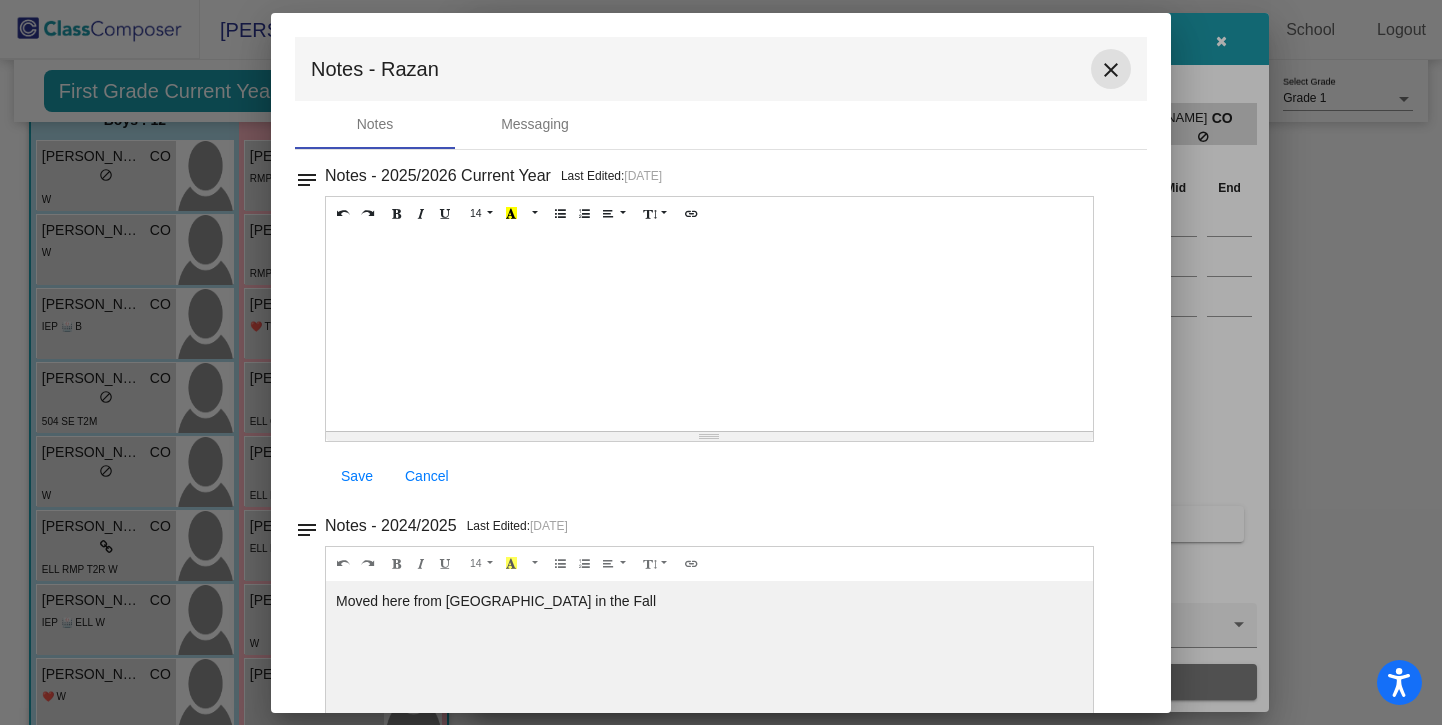 click on "close" at bounding box center [1111, 70] 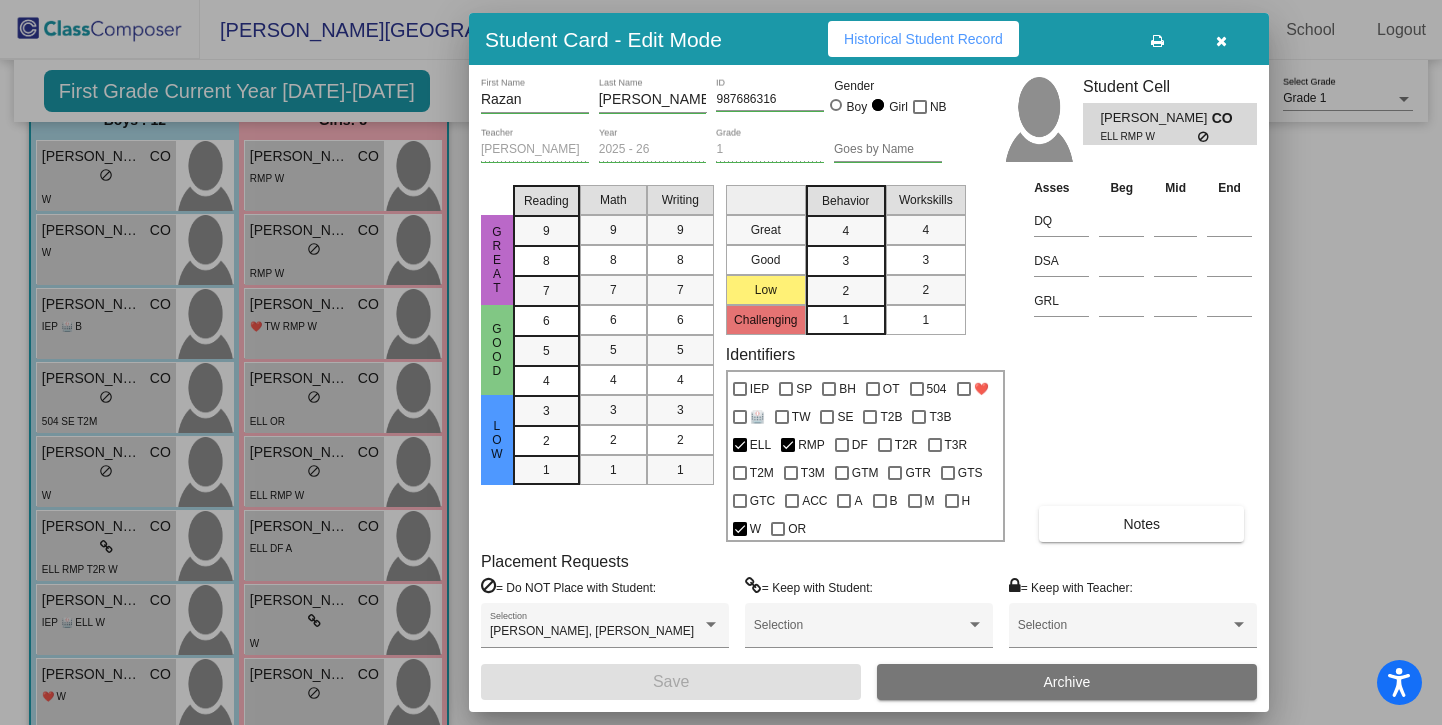 click at bounding box center (721, 362) 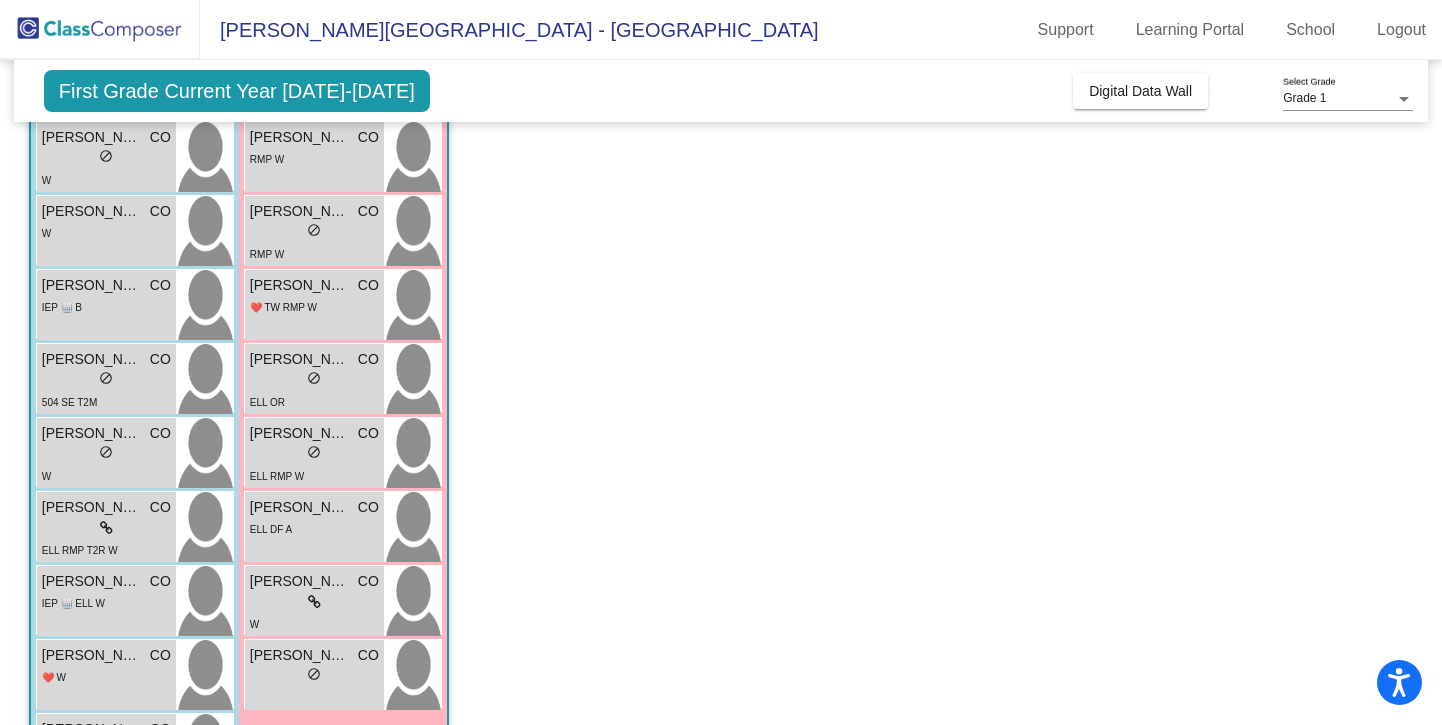 scroll, scrollTop: 203, scrollLeft: 0, axis: vertical 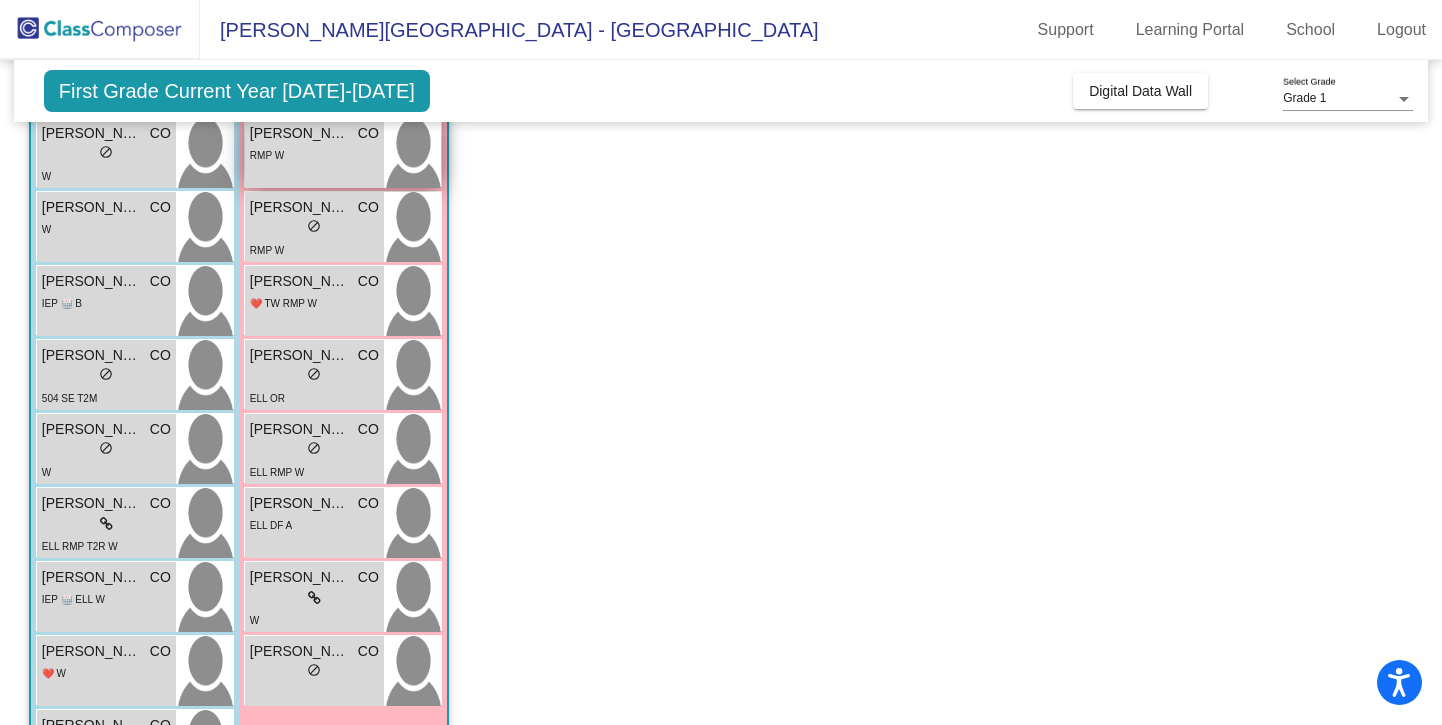 click on "RMP W" at bounding box center (267, 155) 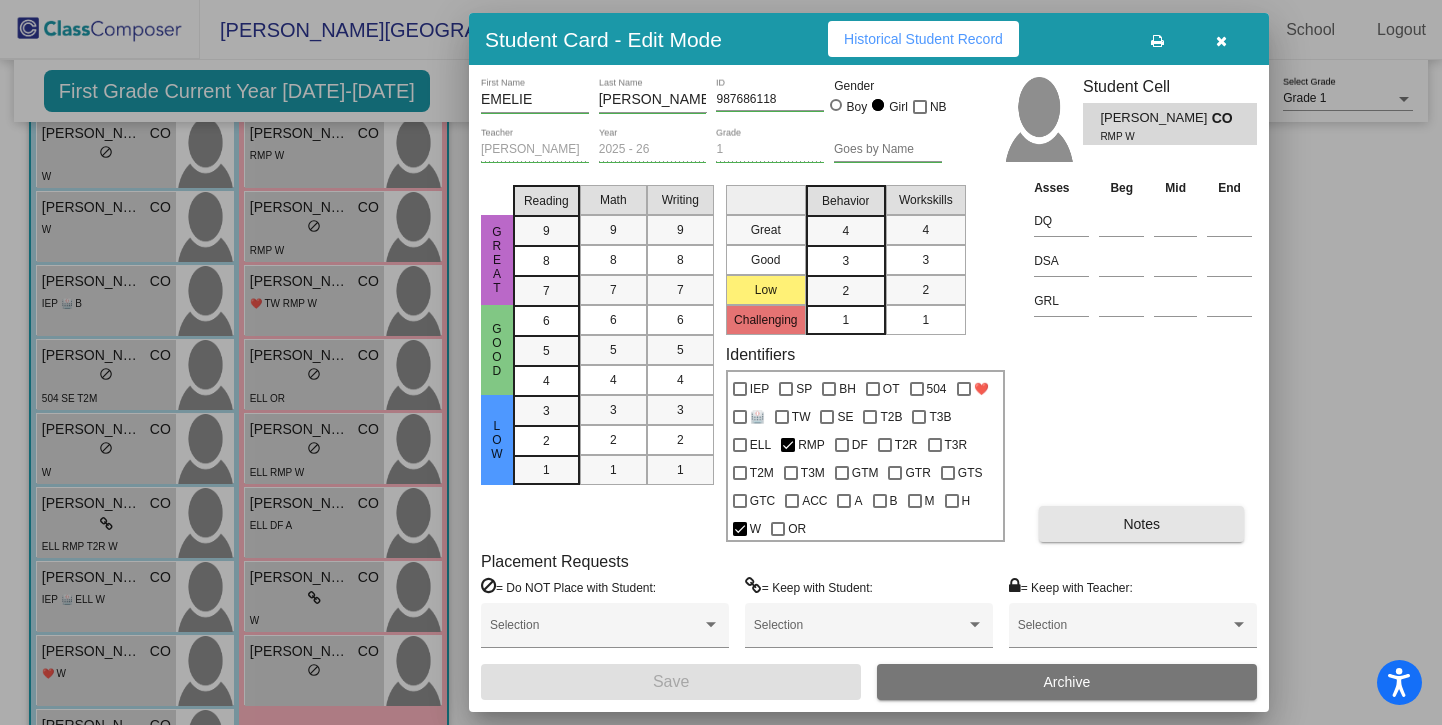 click on "Notes" at bounding box center [1141, 524] 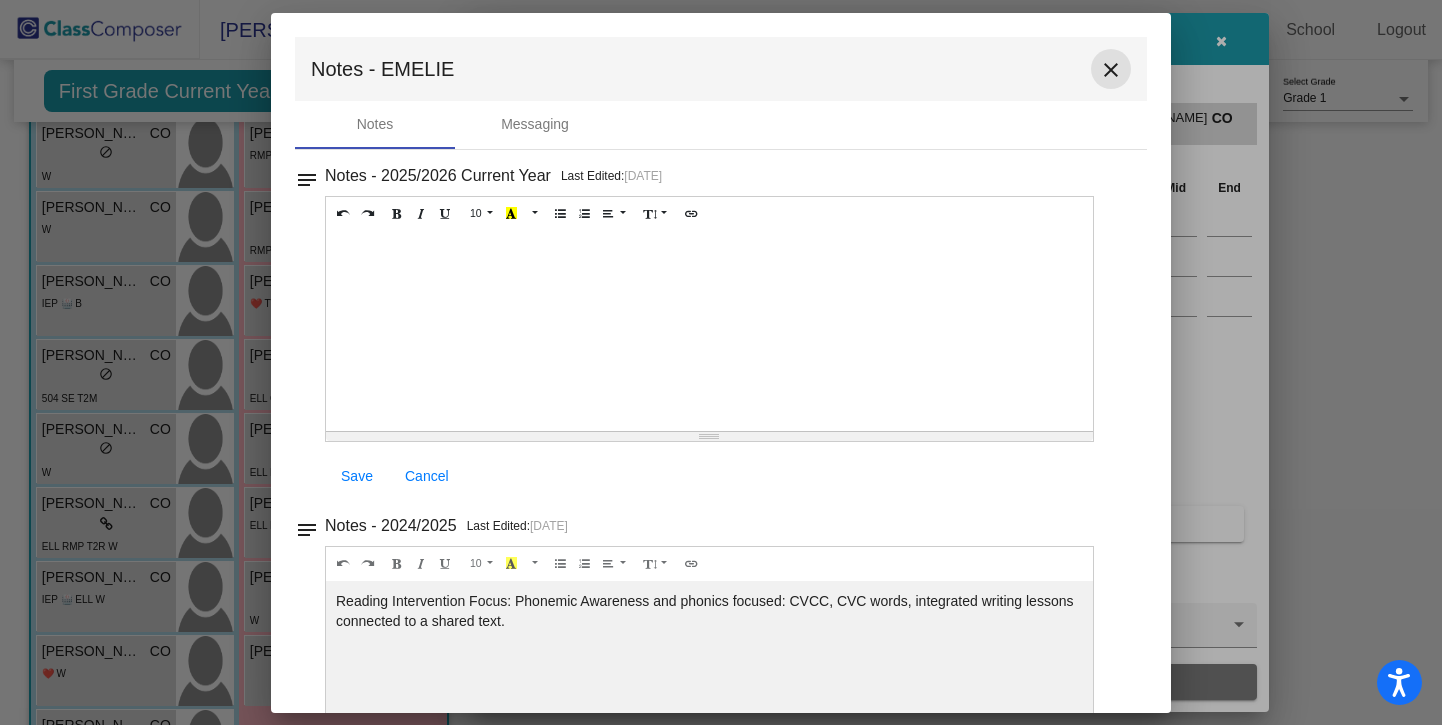 click on "close" at bounding box center (1111, 70) 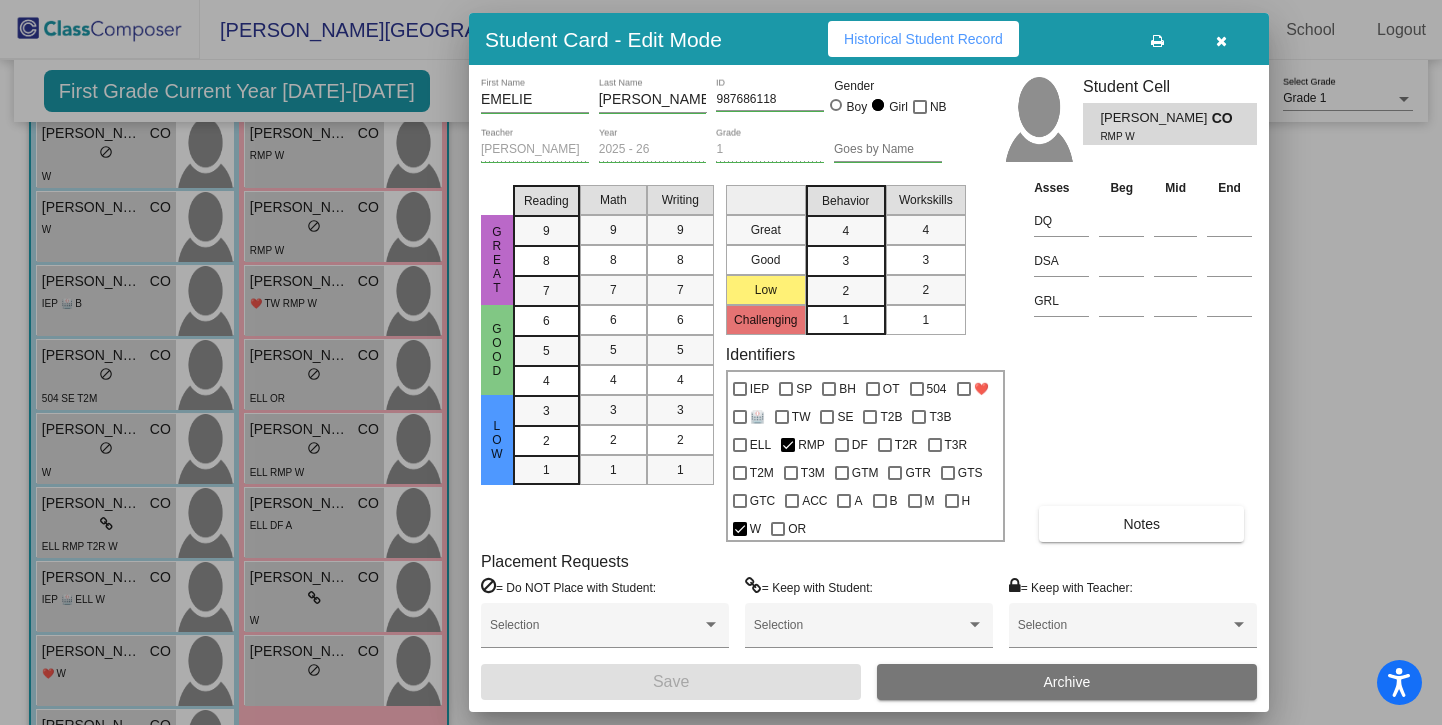 click at bounding box center (1221, 41) 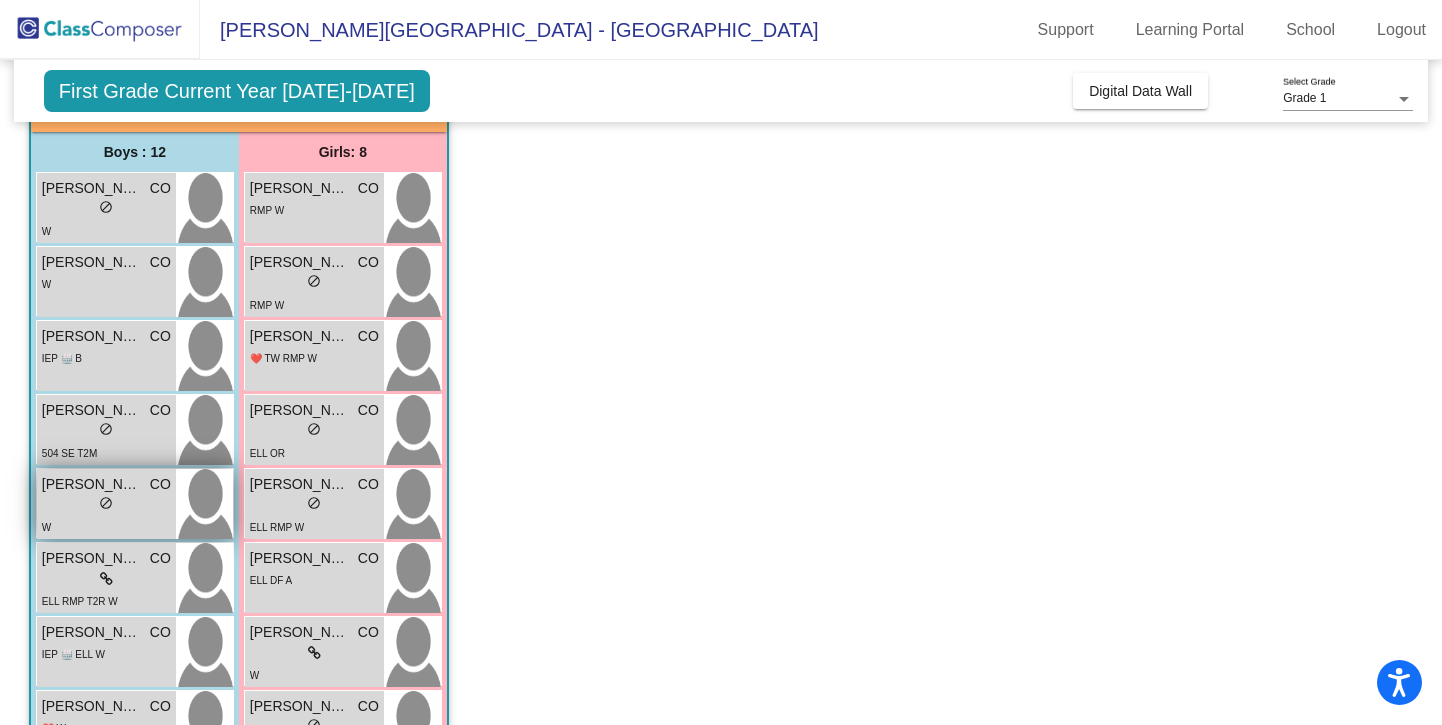 scroll, scrollTop: 155, scrollLeft: 0, axis: vertical 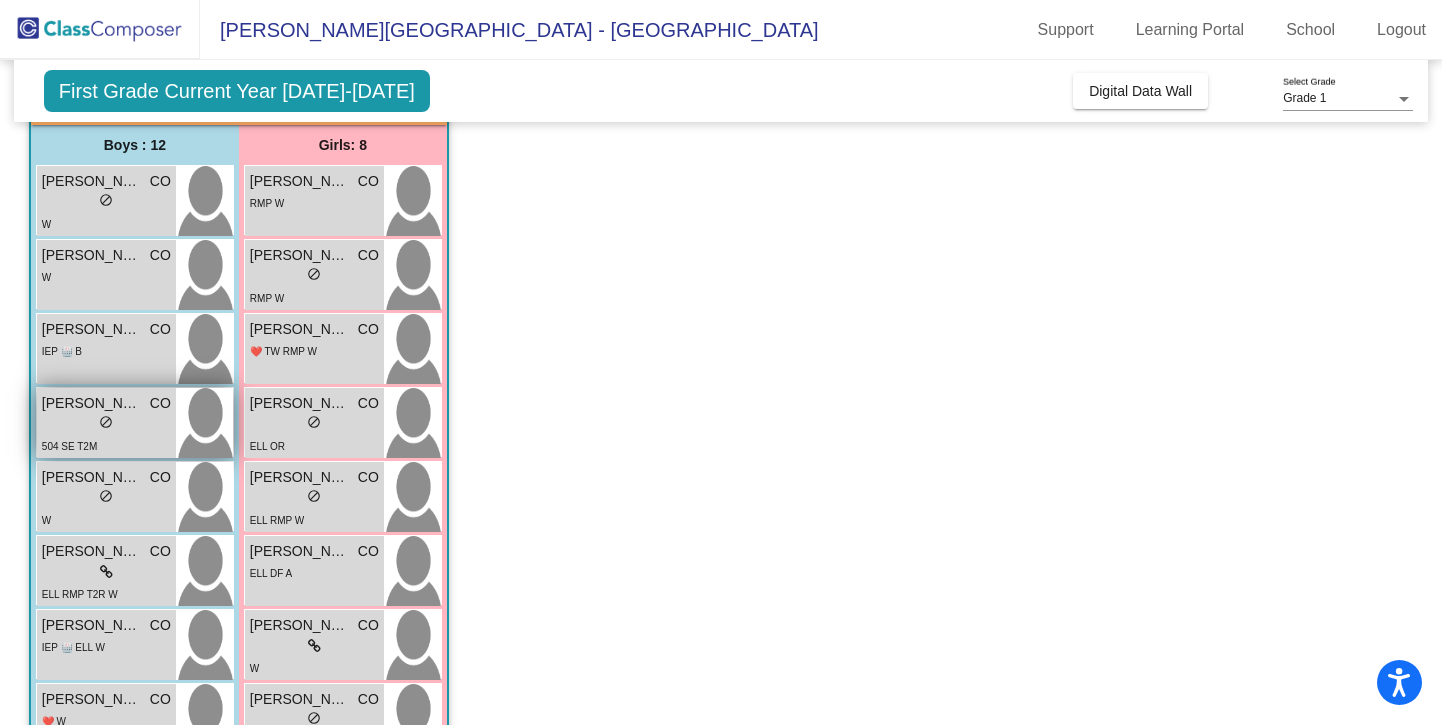 click on "504 SE T2M" at bounding box center (69, 446) 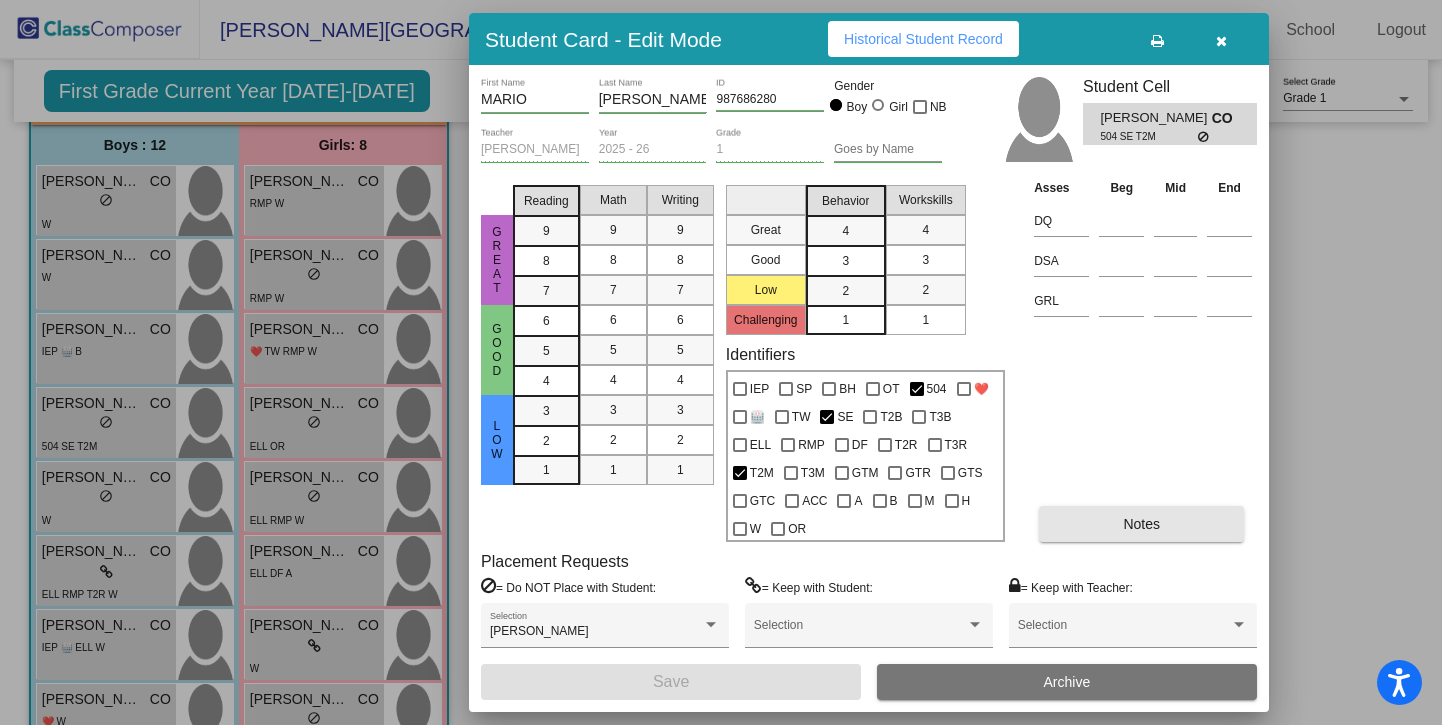 click on "Notes" at bounding box center [1141, 524] 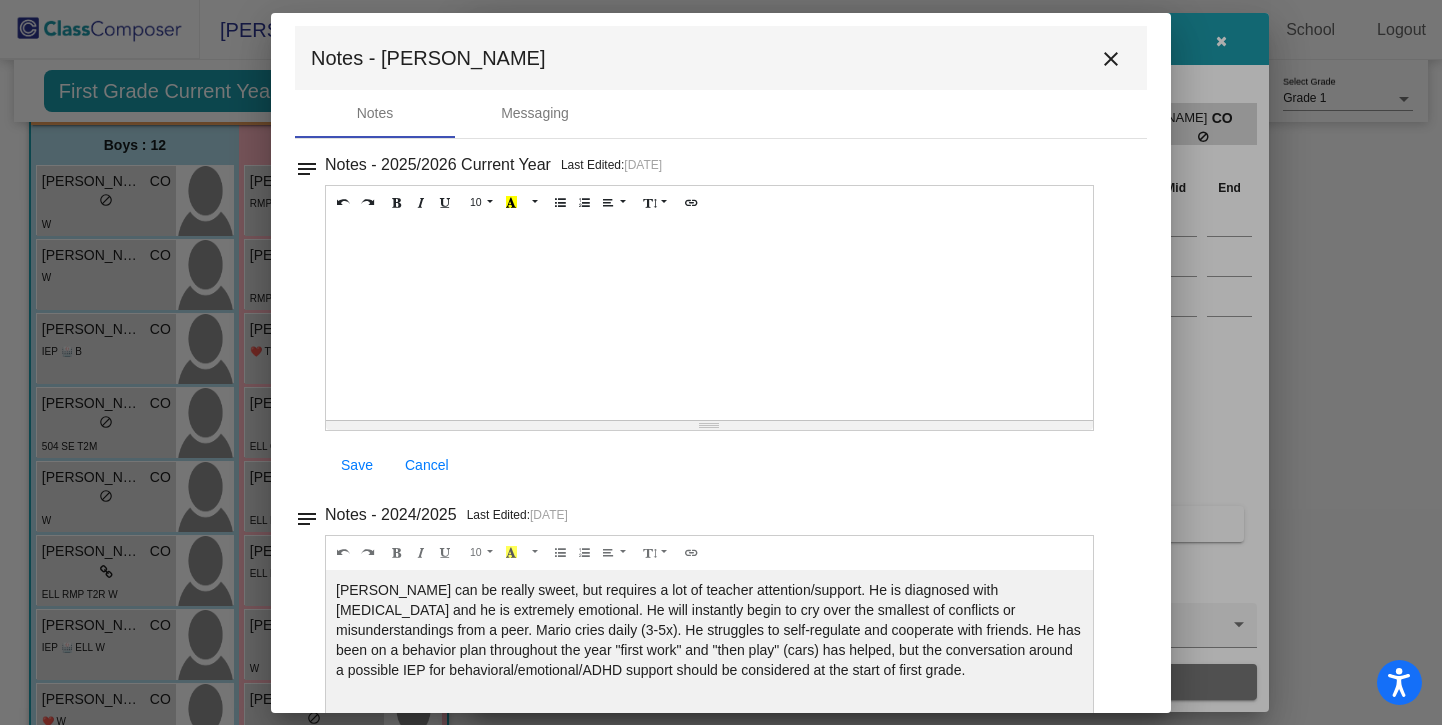 scroll, scrollTop: 0, scrollLeft: 0, axis: both 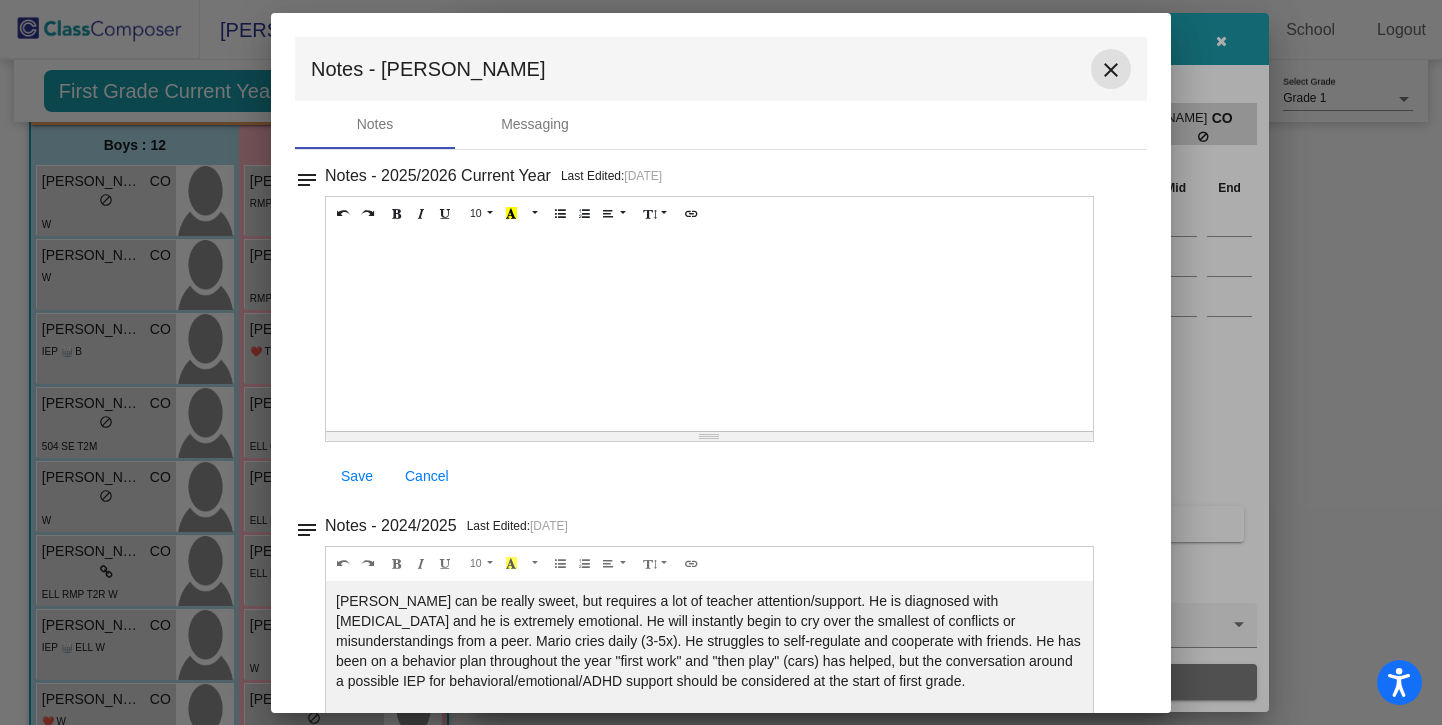 click on "close" at bounding box center (1111, 70) 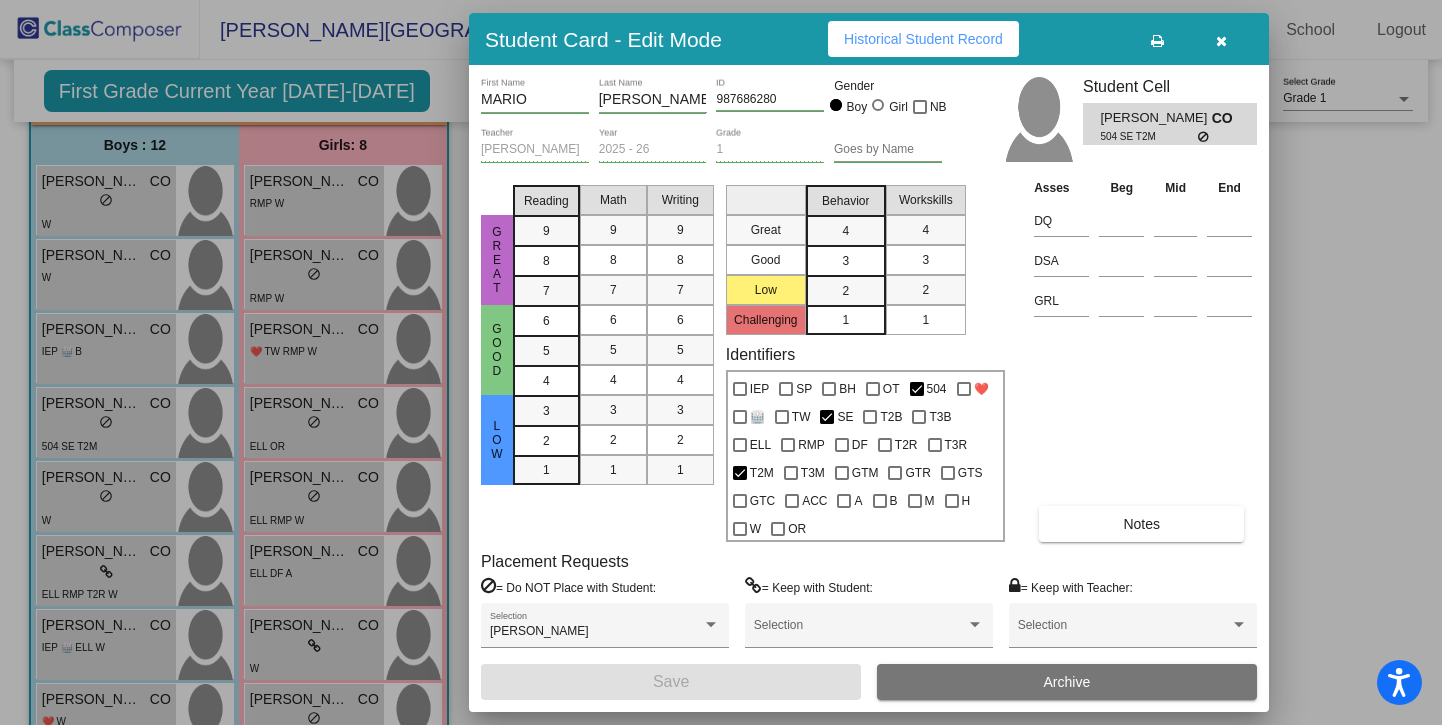 click at bounding box center (721, 362) 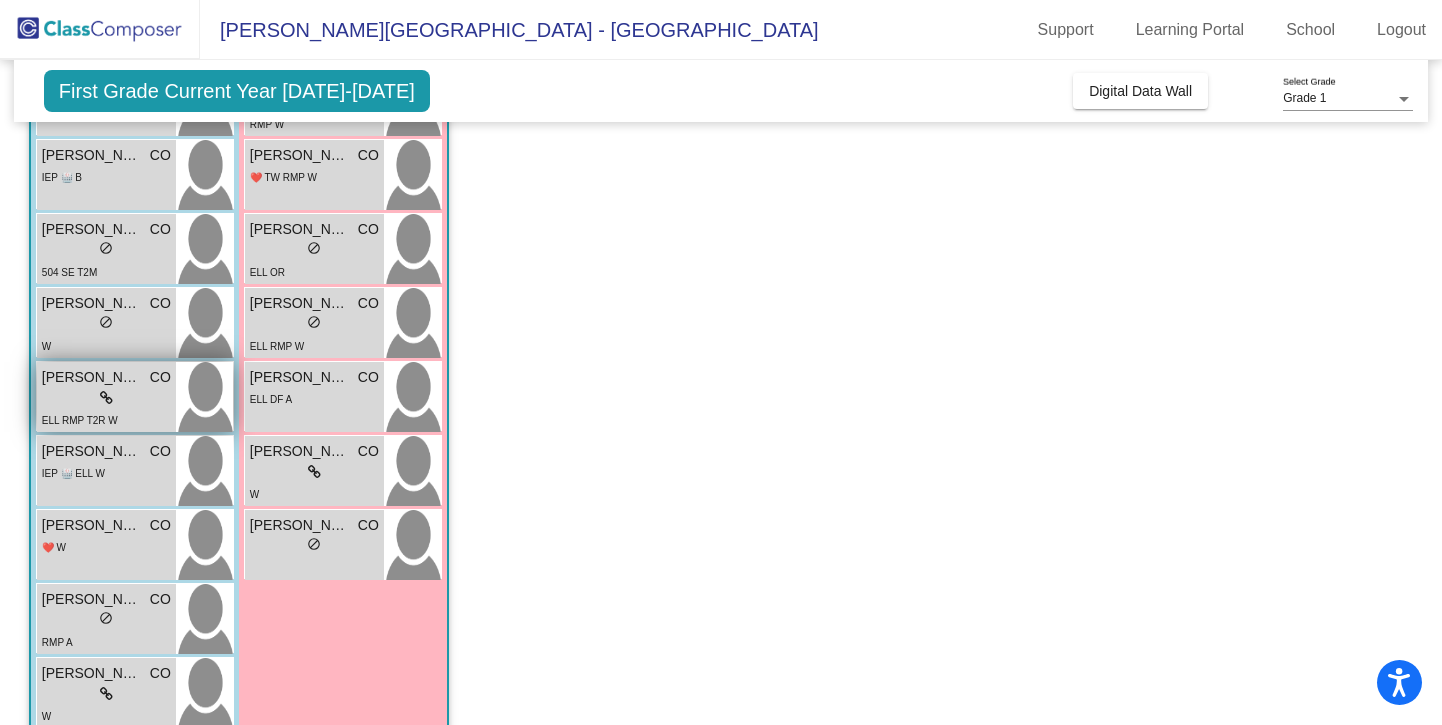 scroll, scrollTop: 365, scrollLeft: 0, axis: vertical 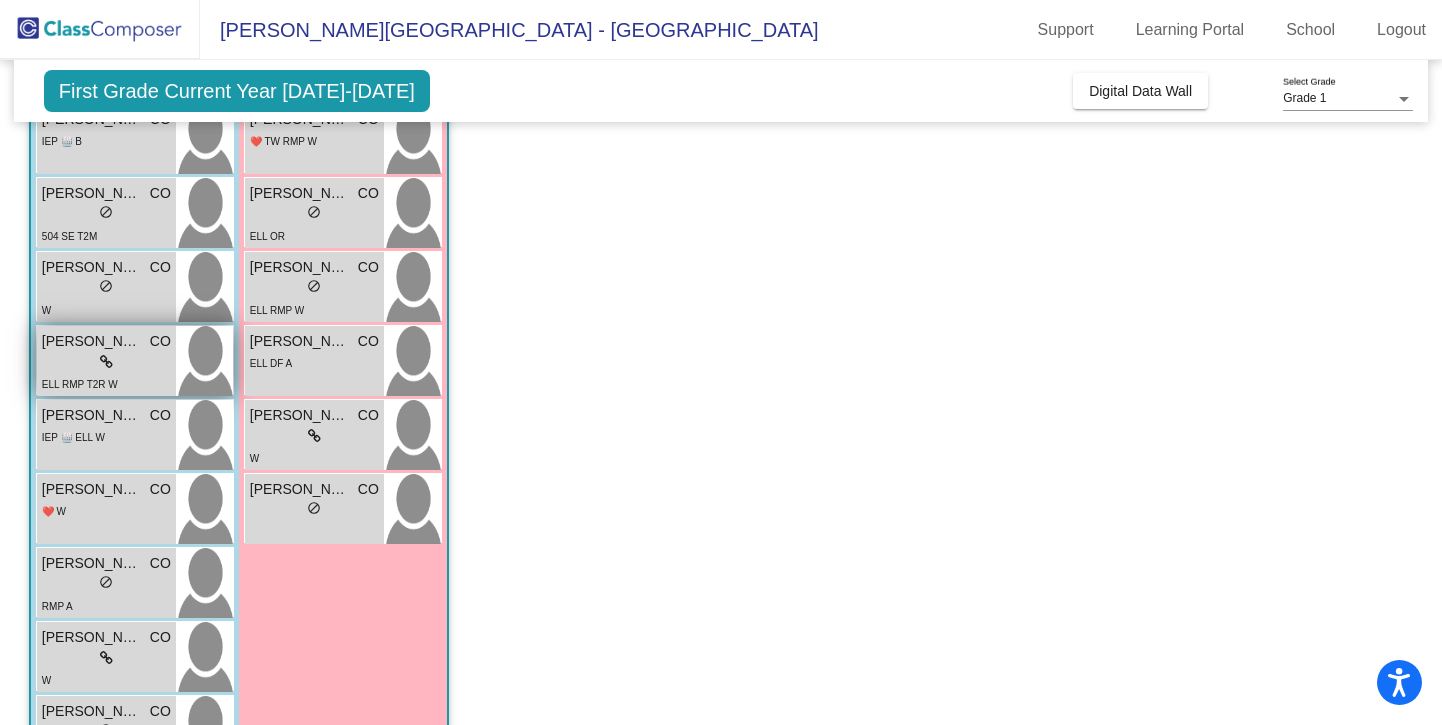 click on "lock do_not_disturb_alt" at bounding box center (106, 362) 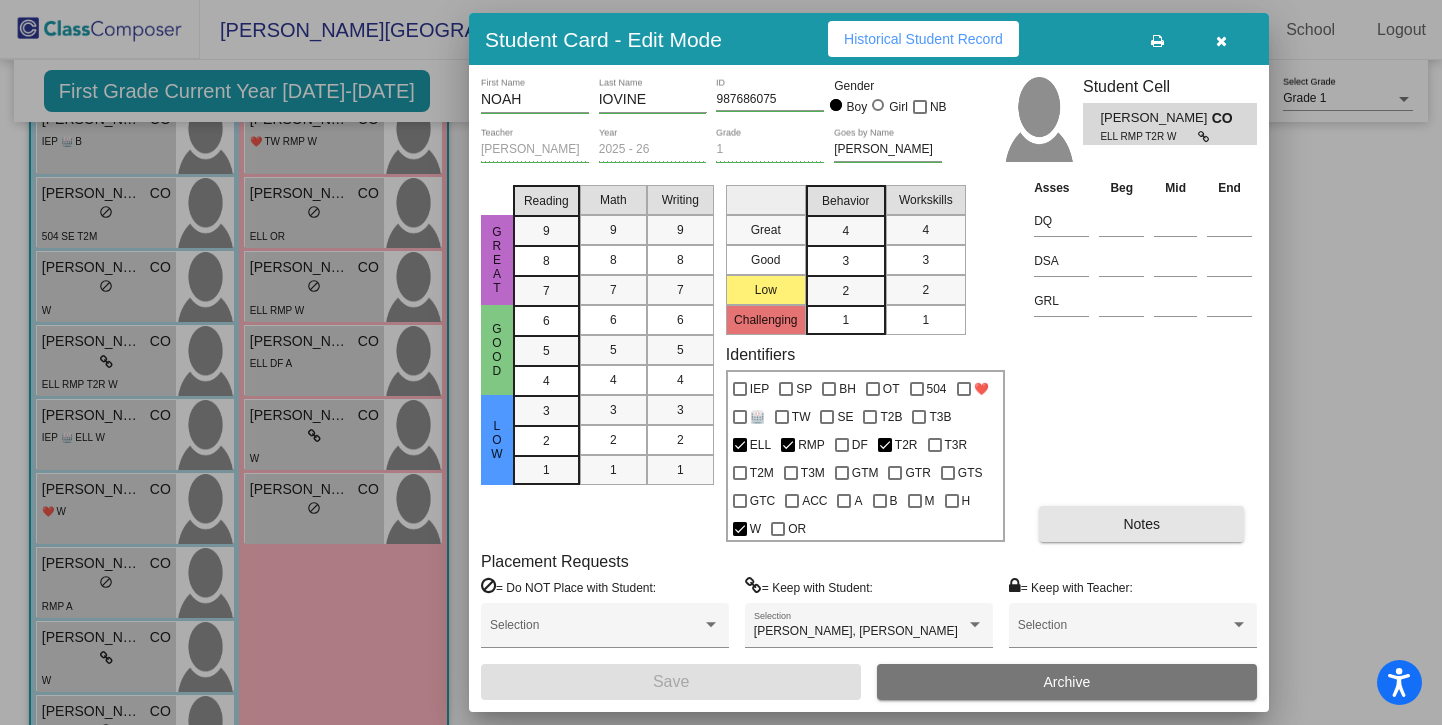 click on "Notes" at bounding box center [1141, 524] 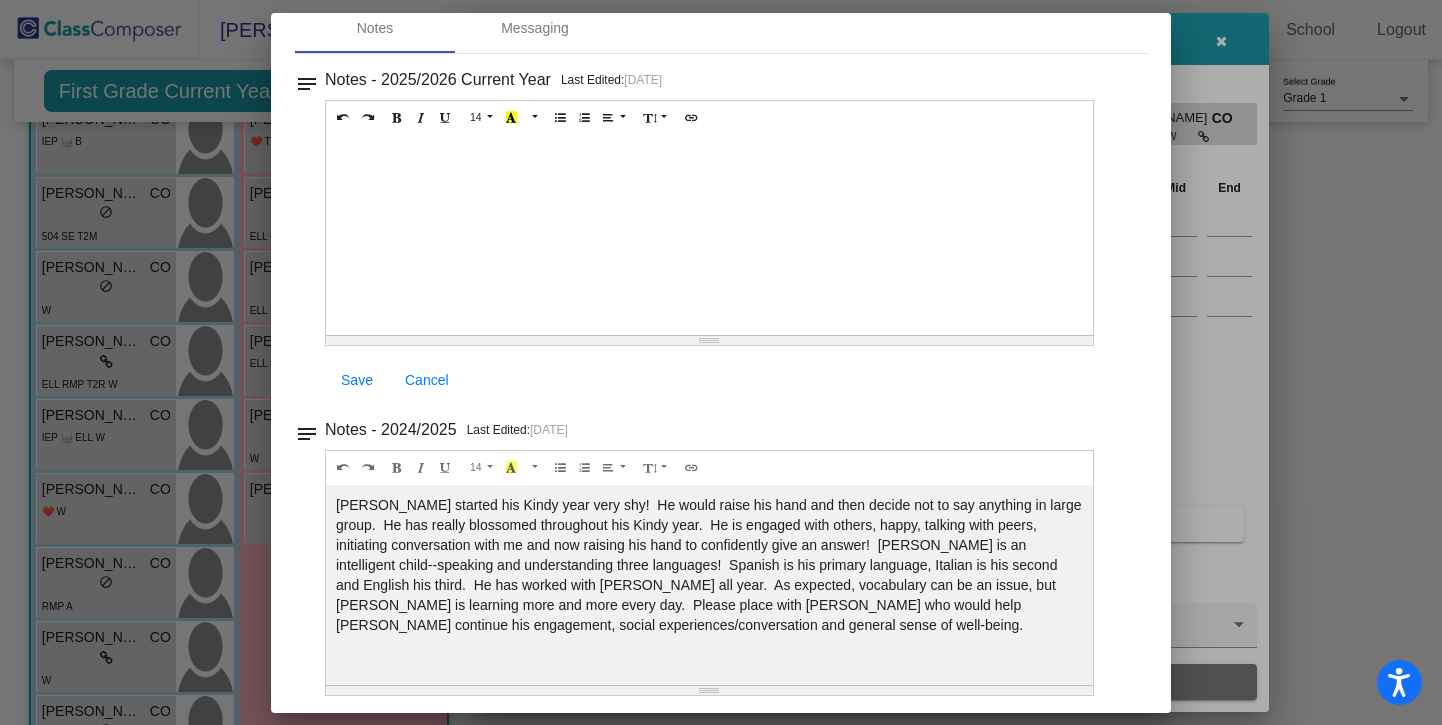 scroll, scrollTop: 97, scrollLeft: 0, axis: vertical 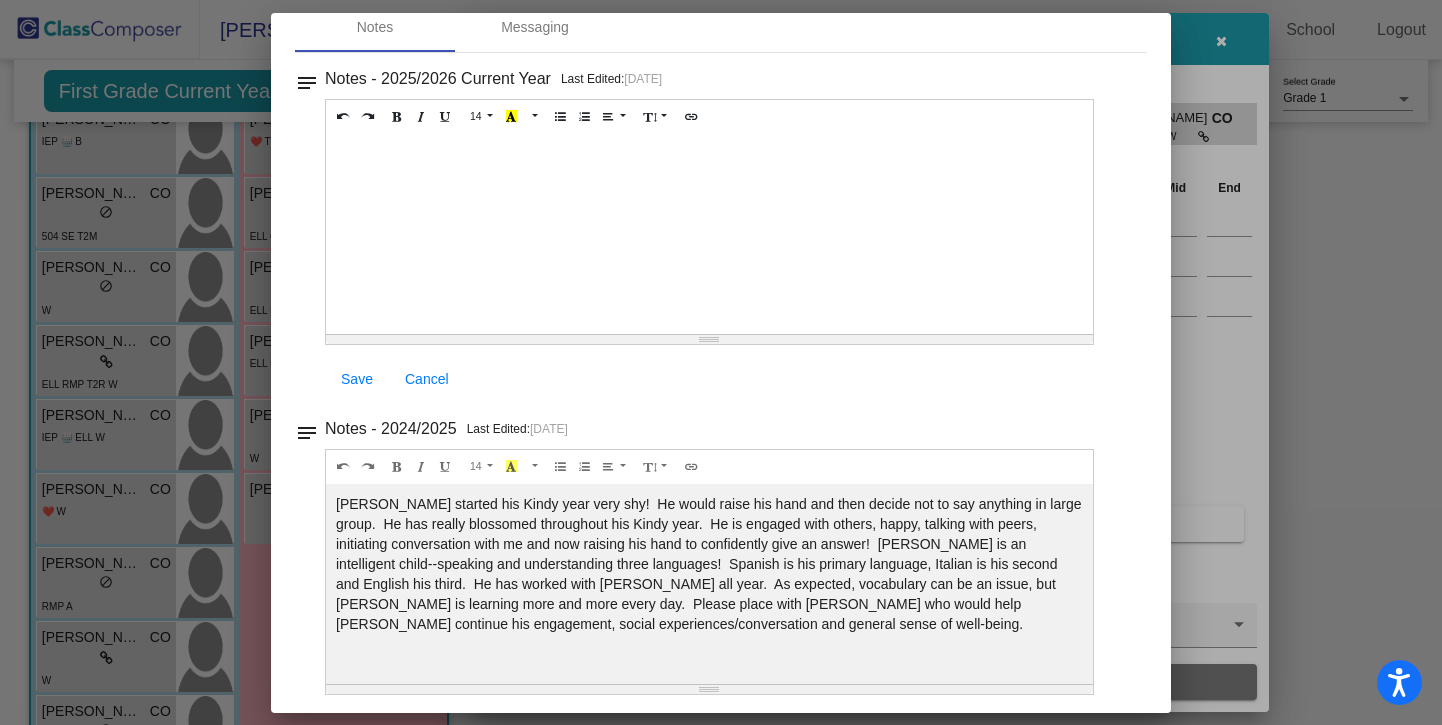 click at bounding box center [721, 362] 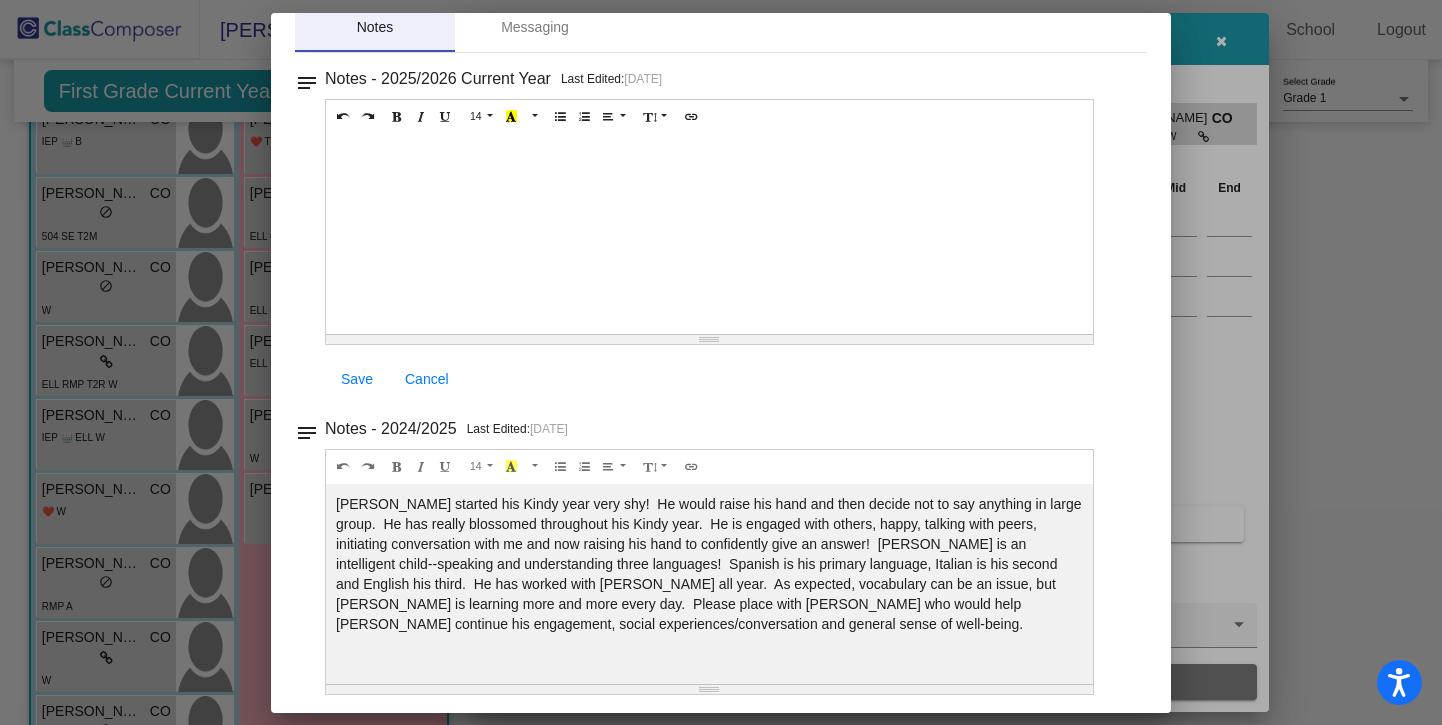 scroll, scrollTop: 88, scrollLeft: 0, axis: vertical 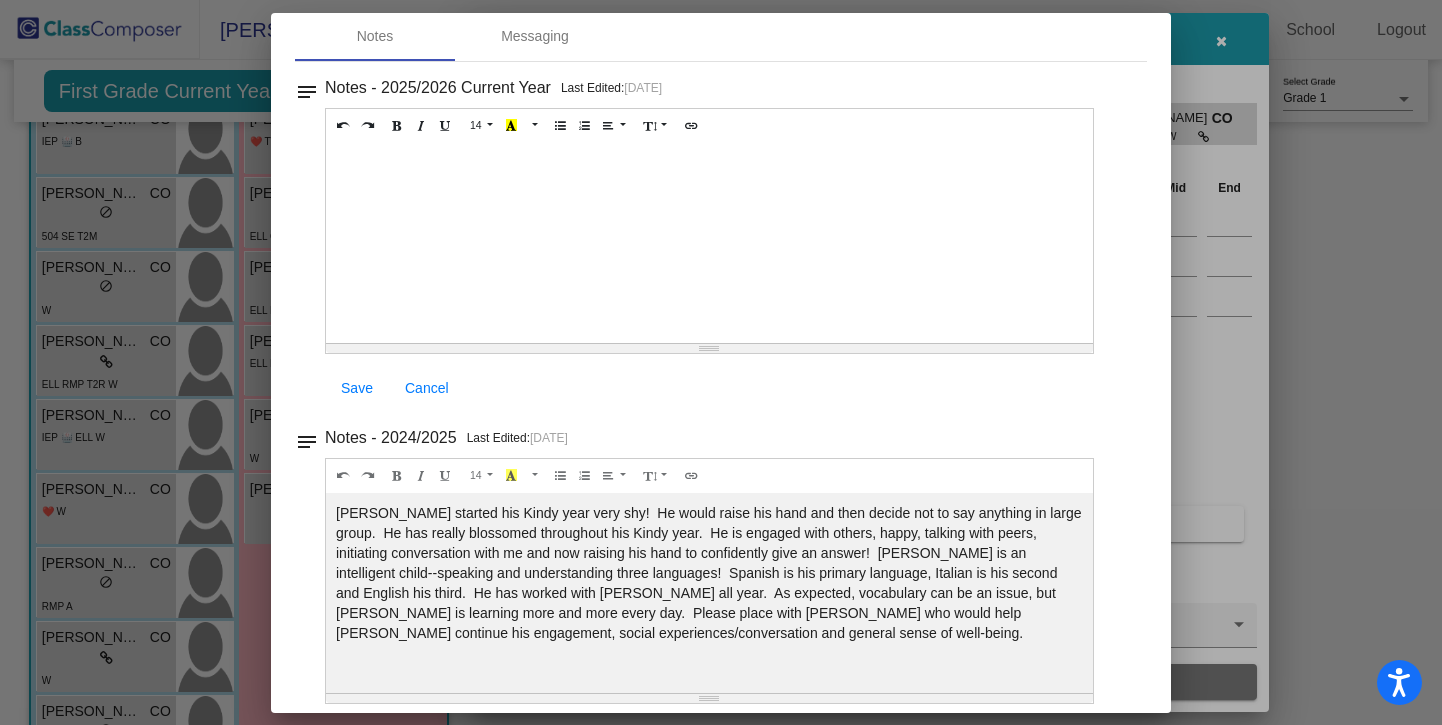 click at bounding box center [721, 362] 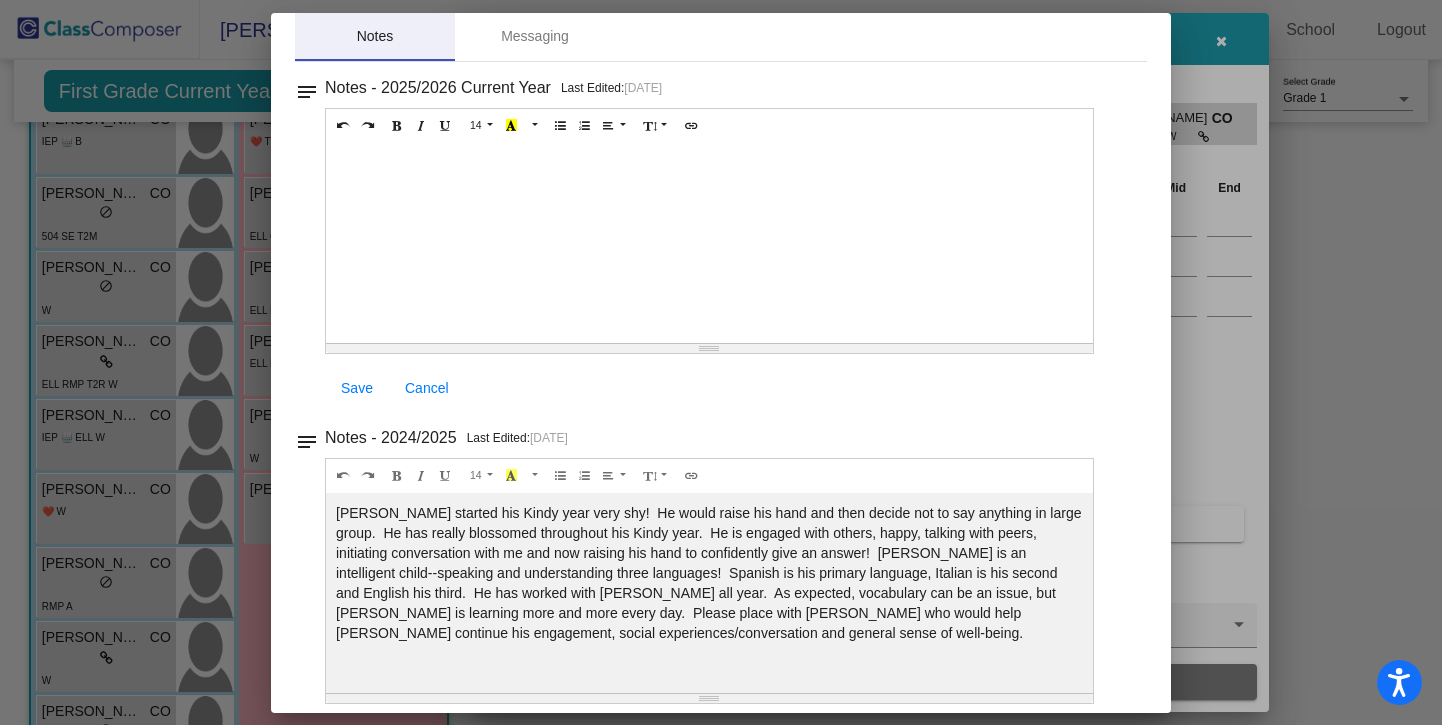 scroll, scrollTop: 0, scrollLeft: 0, axis: both 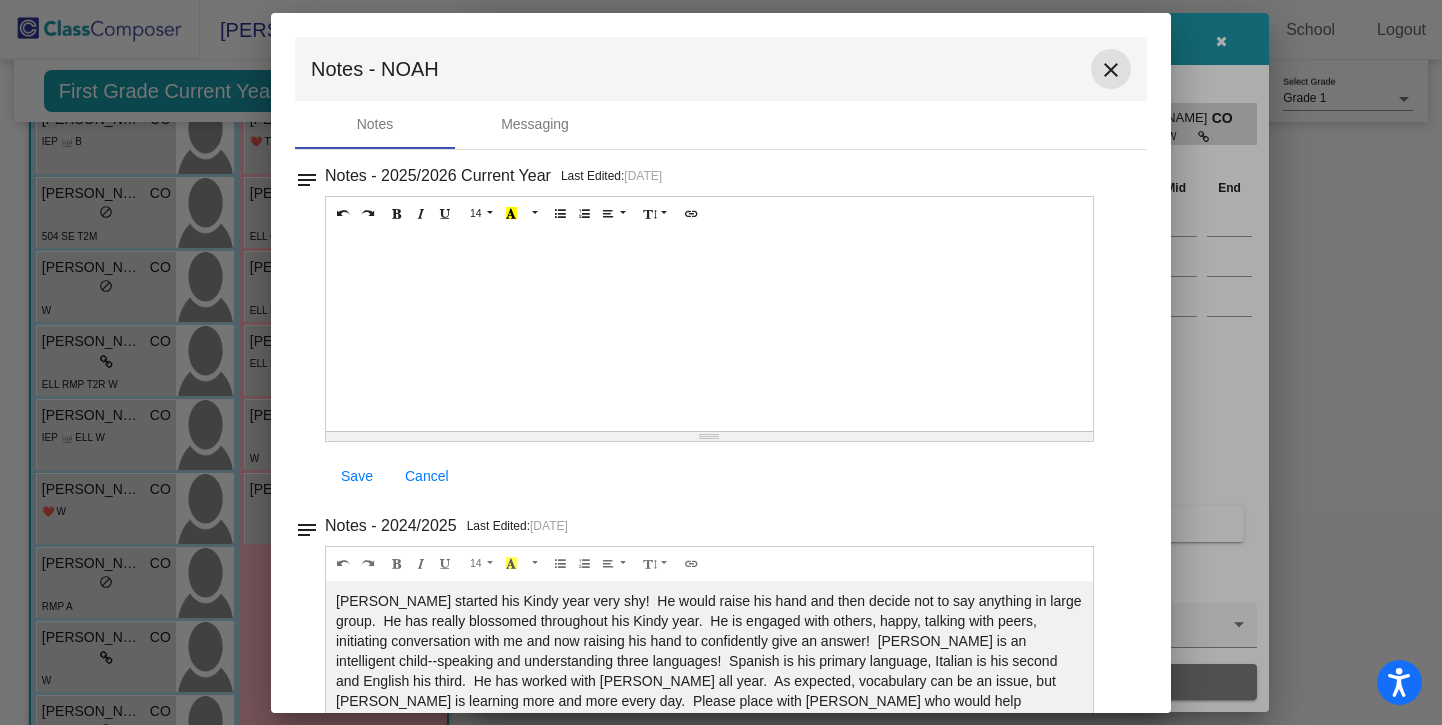 click on "close" at bounding box center (1111, 70) 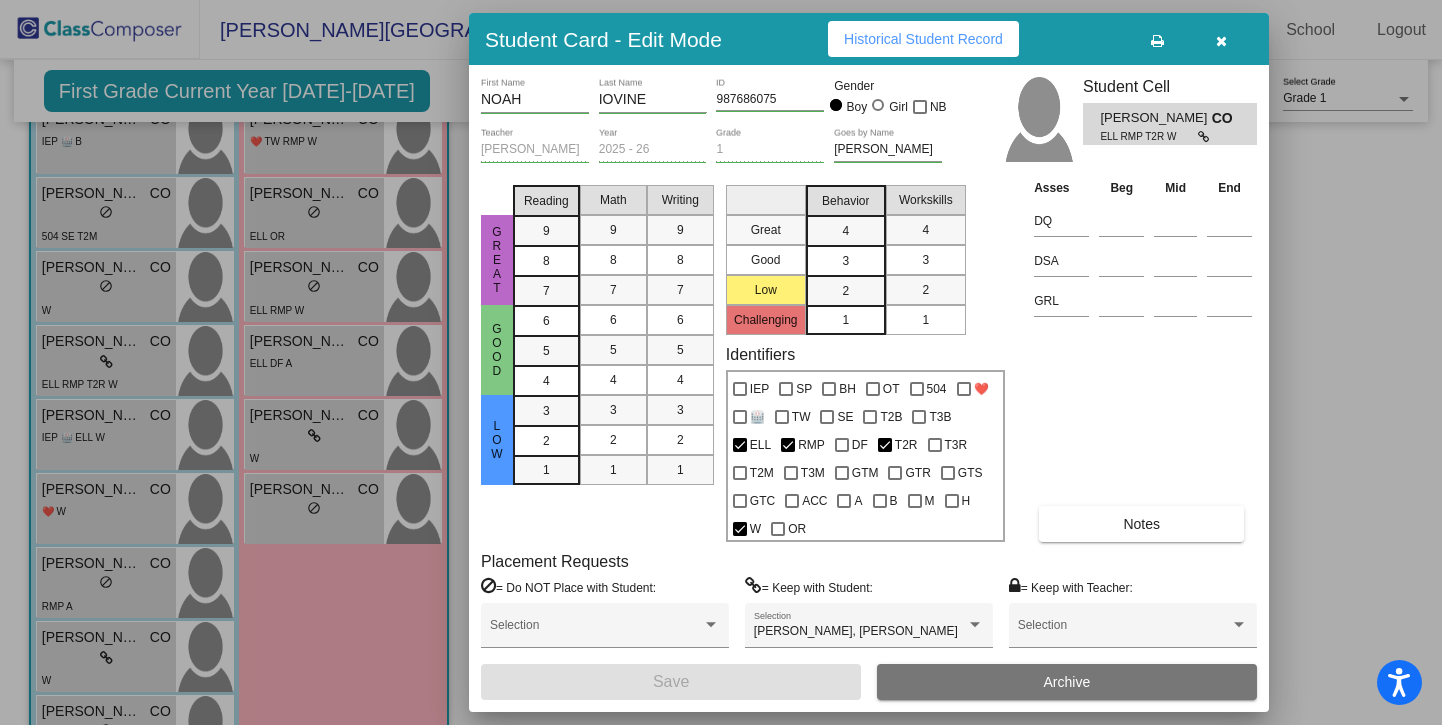 click at bounding box center [721, 362] 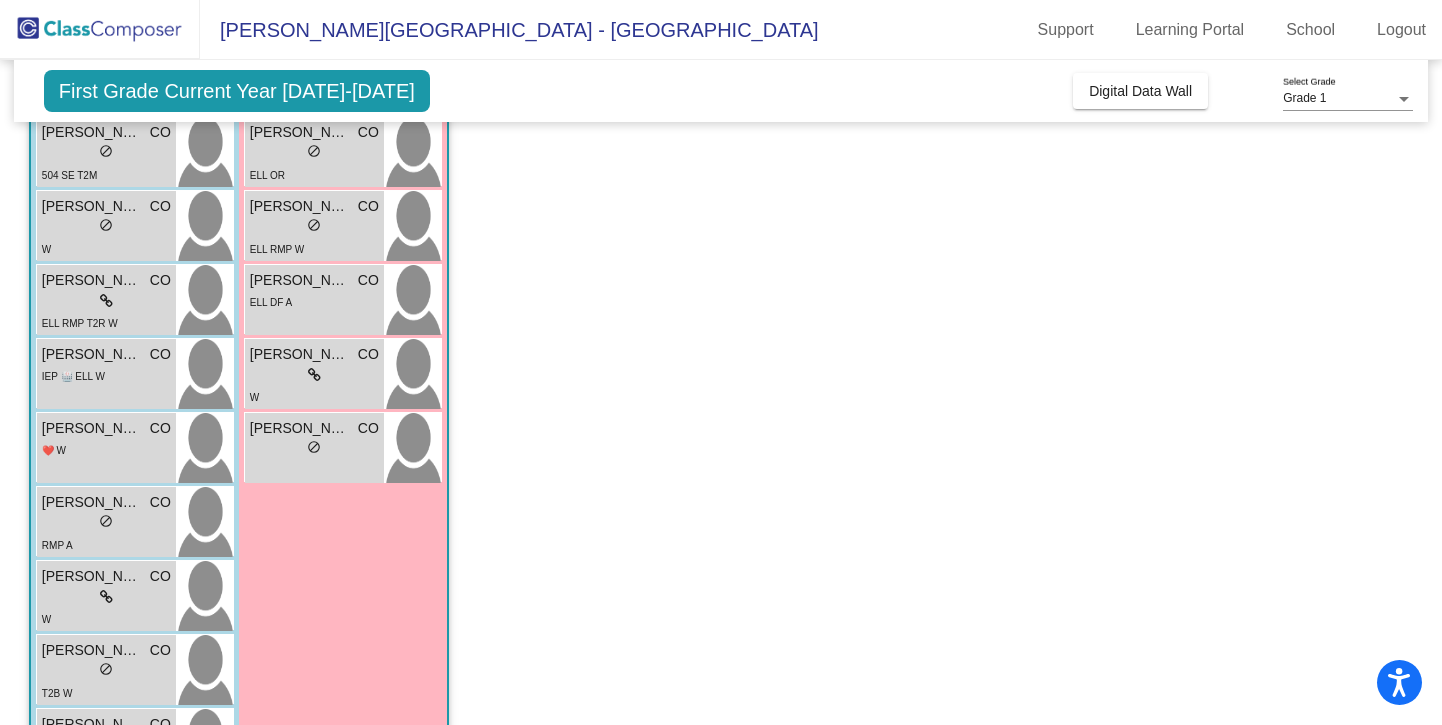 scroll, scrollTop: 424, scrollLeft: 0, axis: vertical 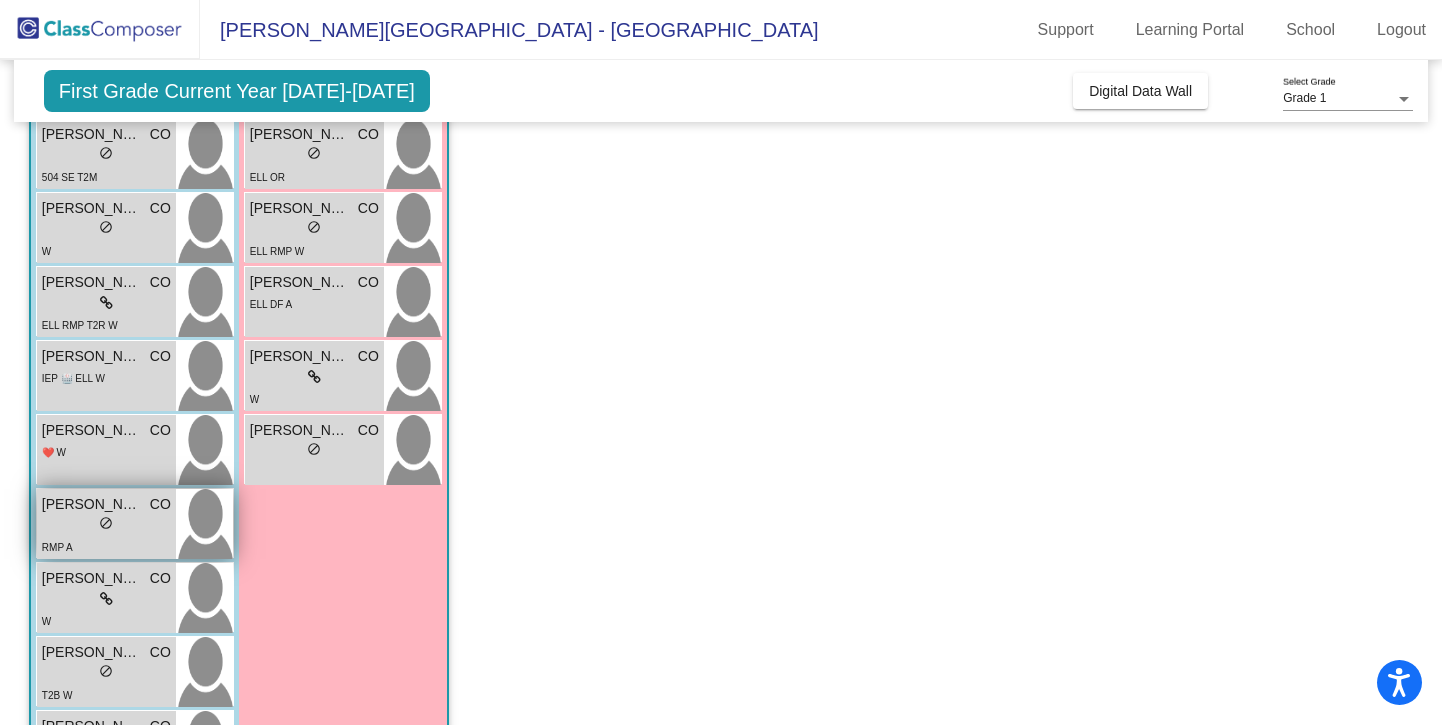 click on "[PERSON_NAME]" at bounding box center [92, 504] 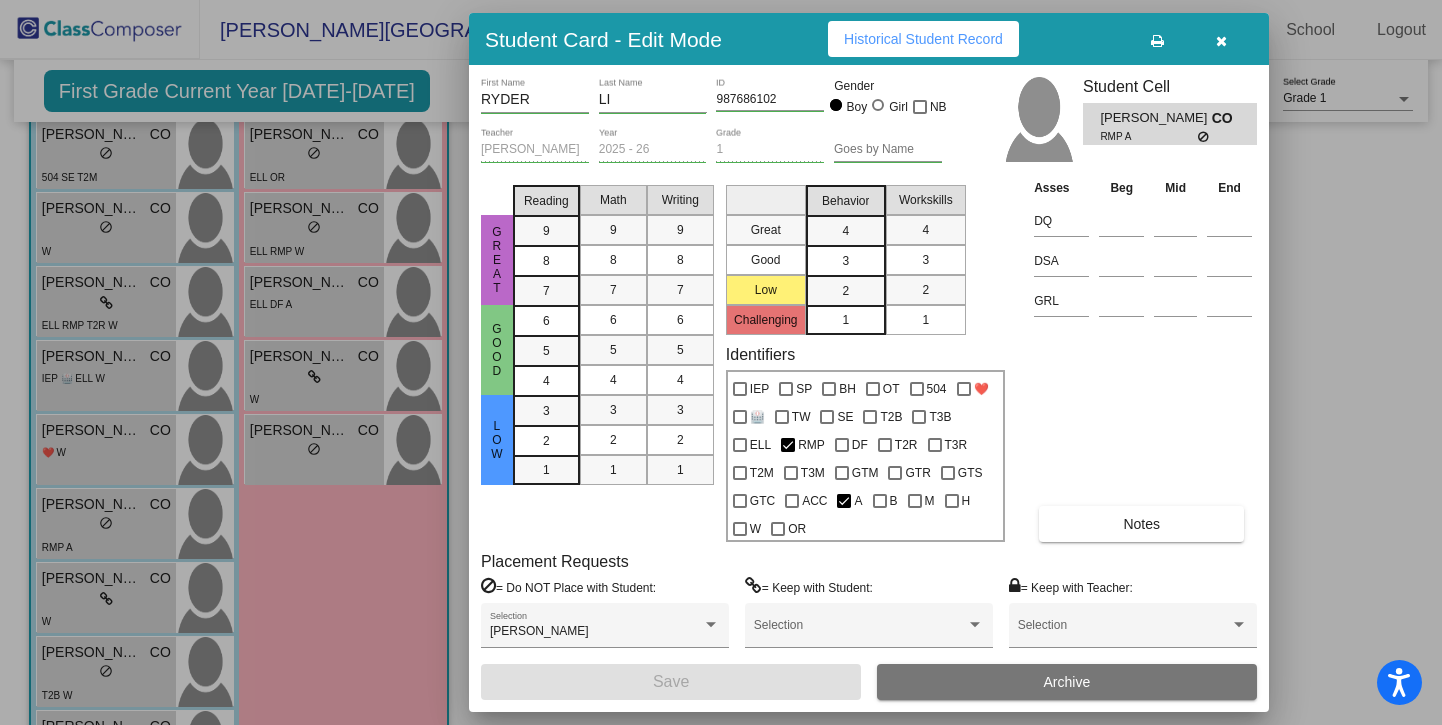 click on "Notes" at bounding box center [1141, 524] 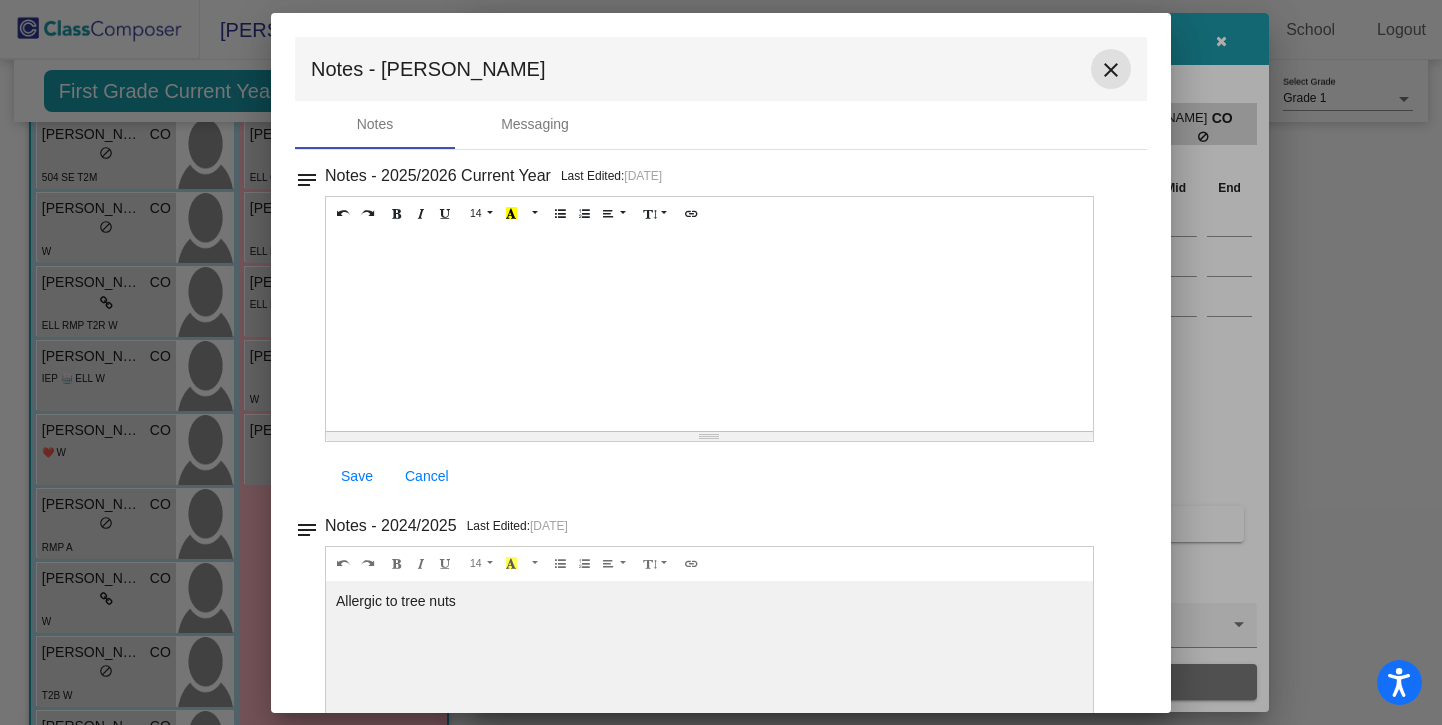 click on "close" at bounding box center (1111, 70) 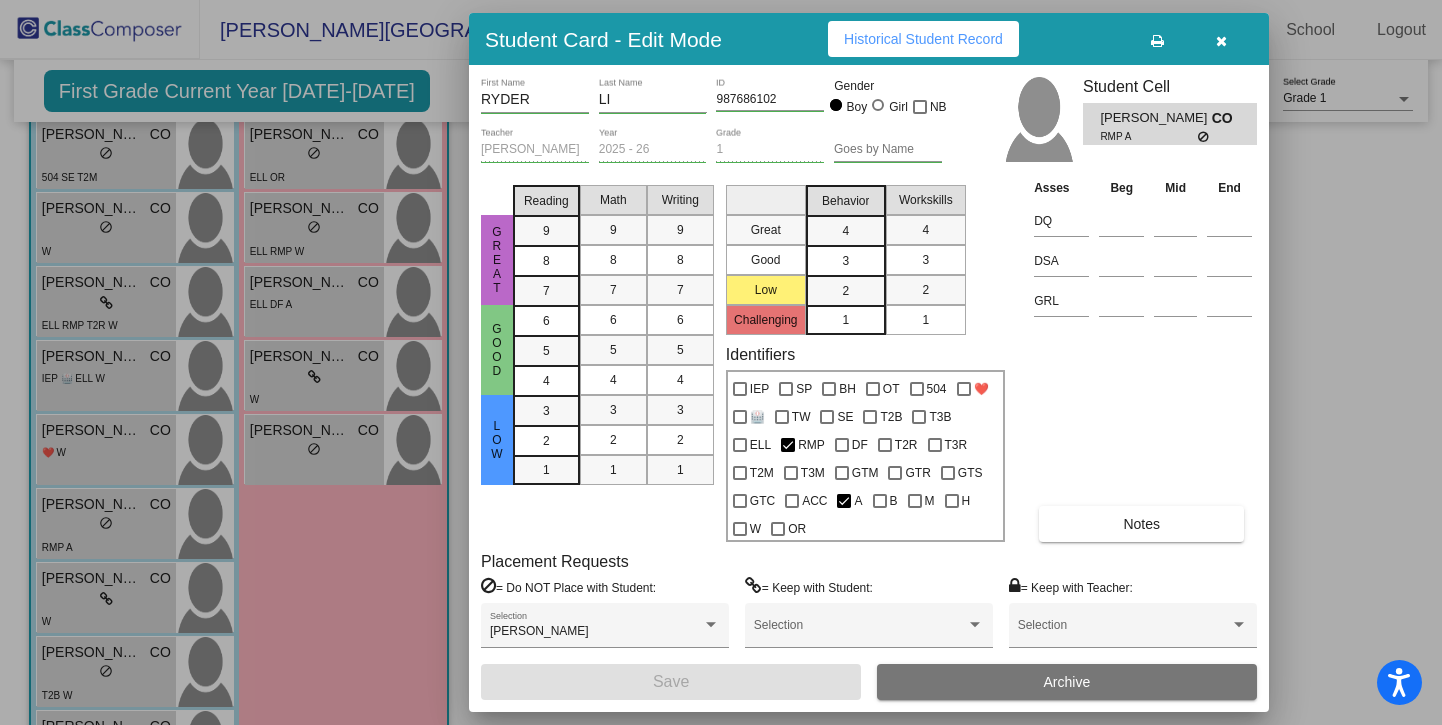 click at bounding box center [721, 362] 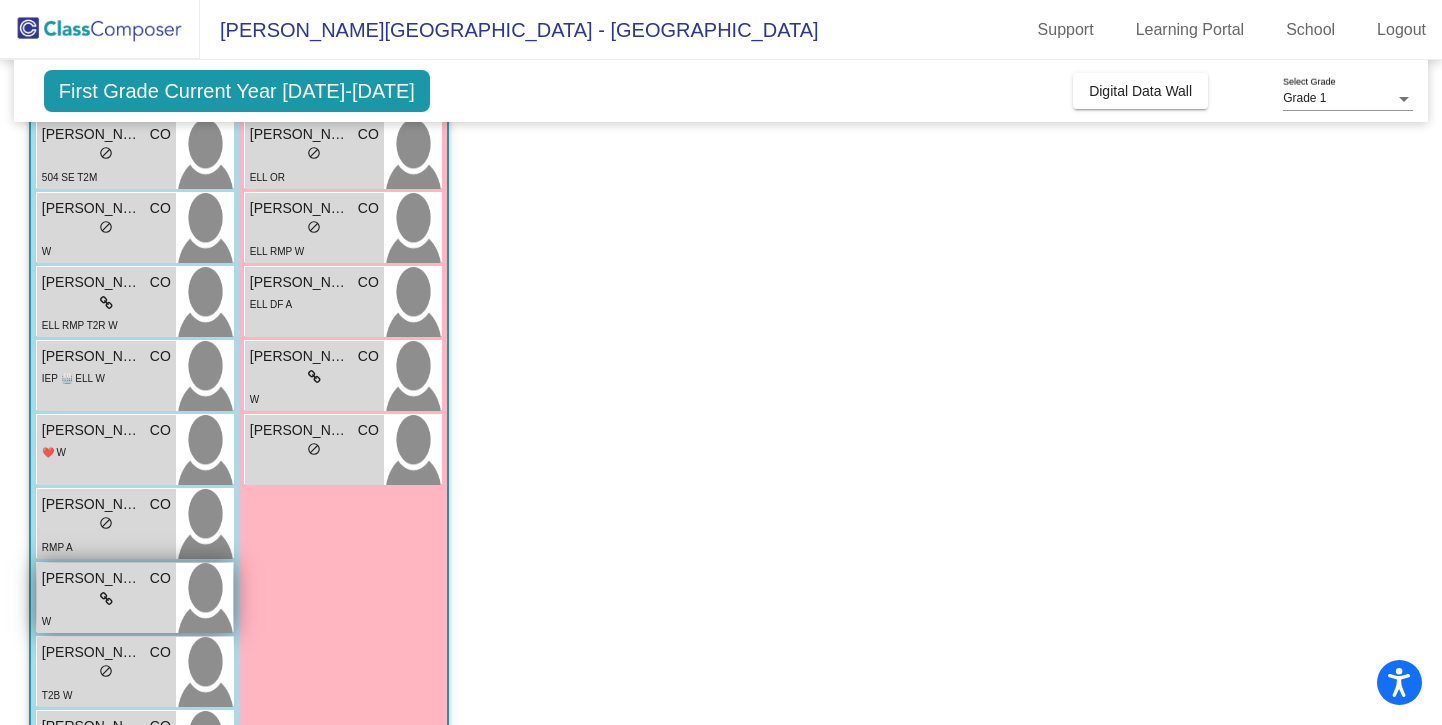 scroll, scrollTop: 515, scrollLeft: 0, axis: vertical 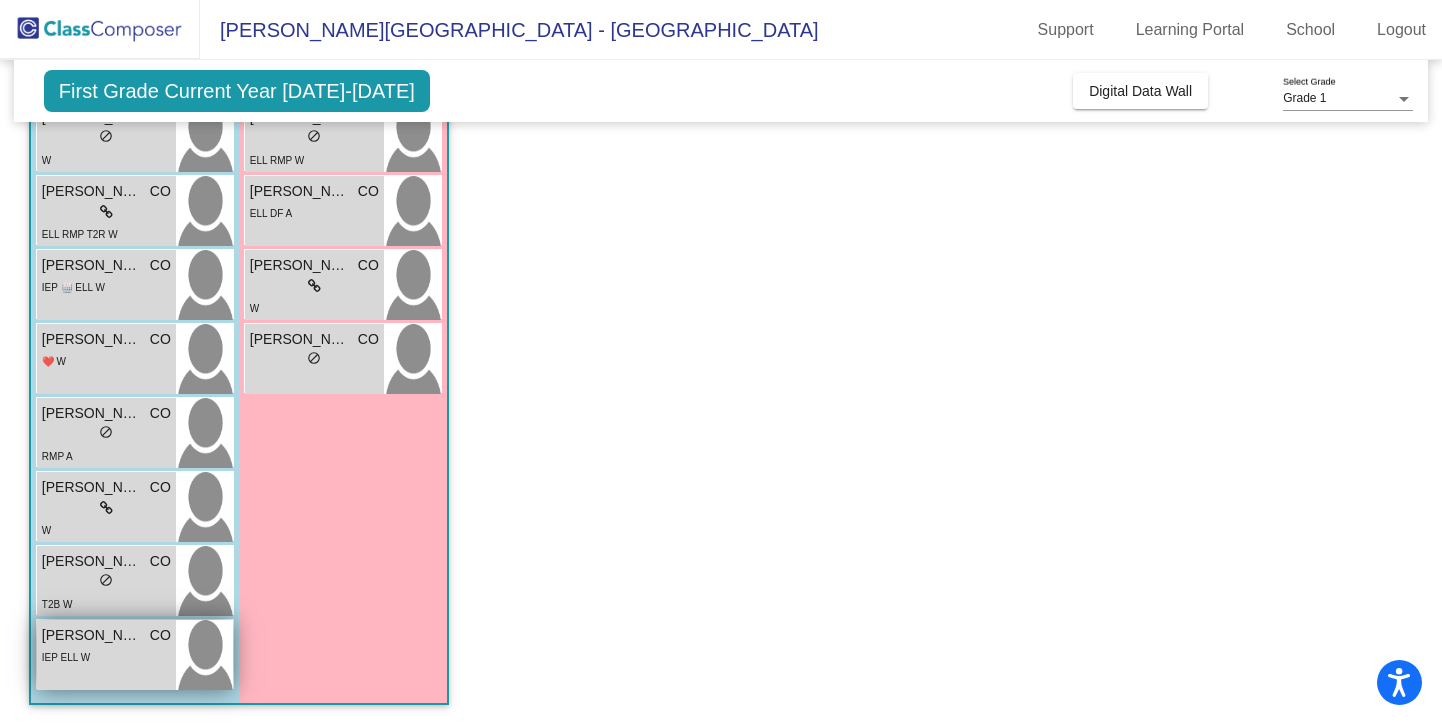 click on "[PERSON_NAME]" at bounding box center [92, 635] 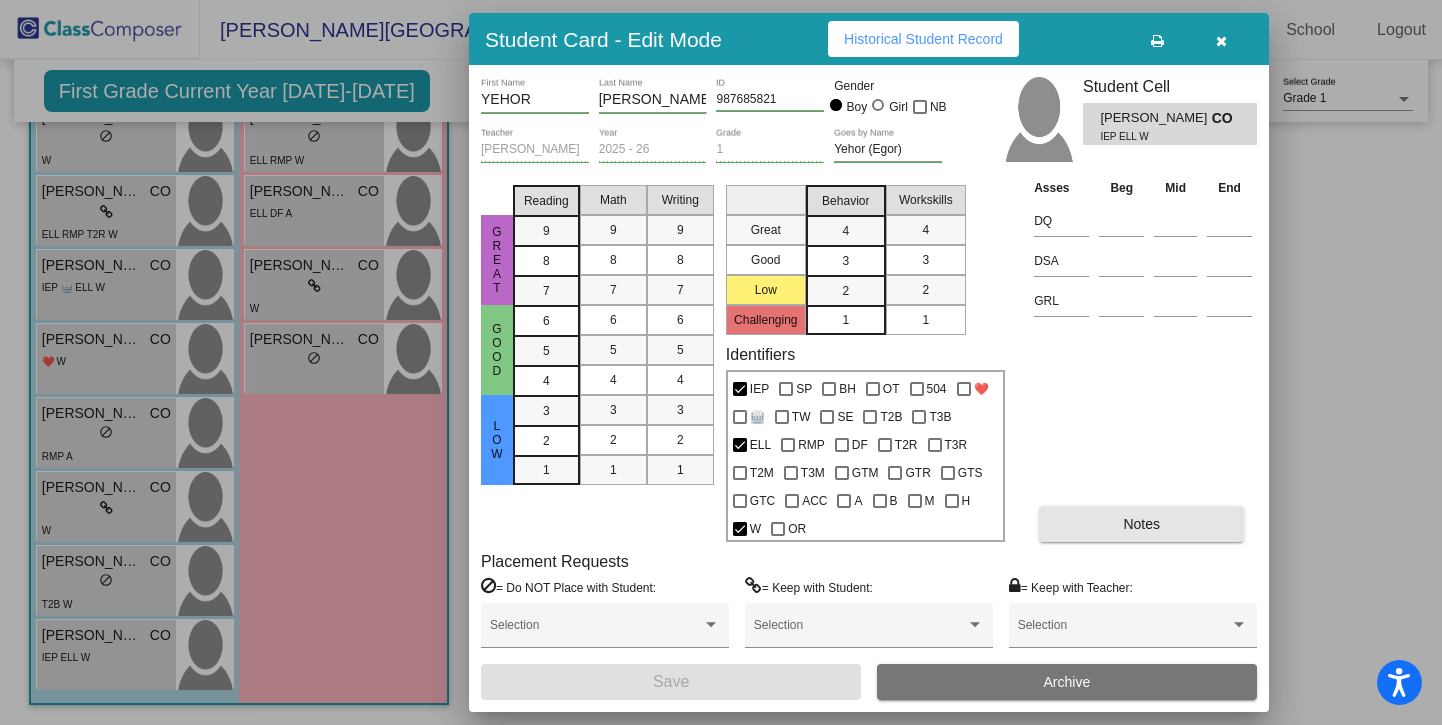 click on "Notes" at bounding box center [1141, 524] 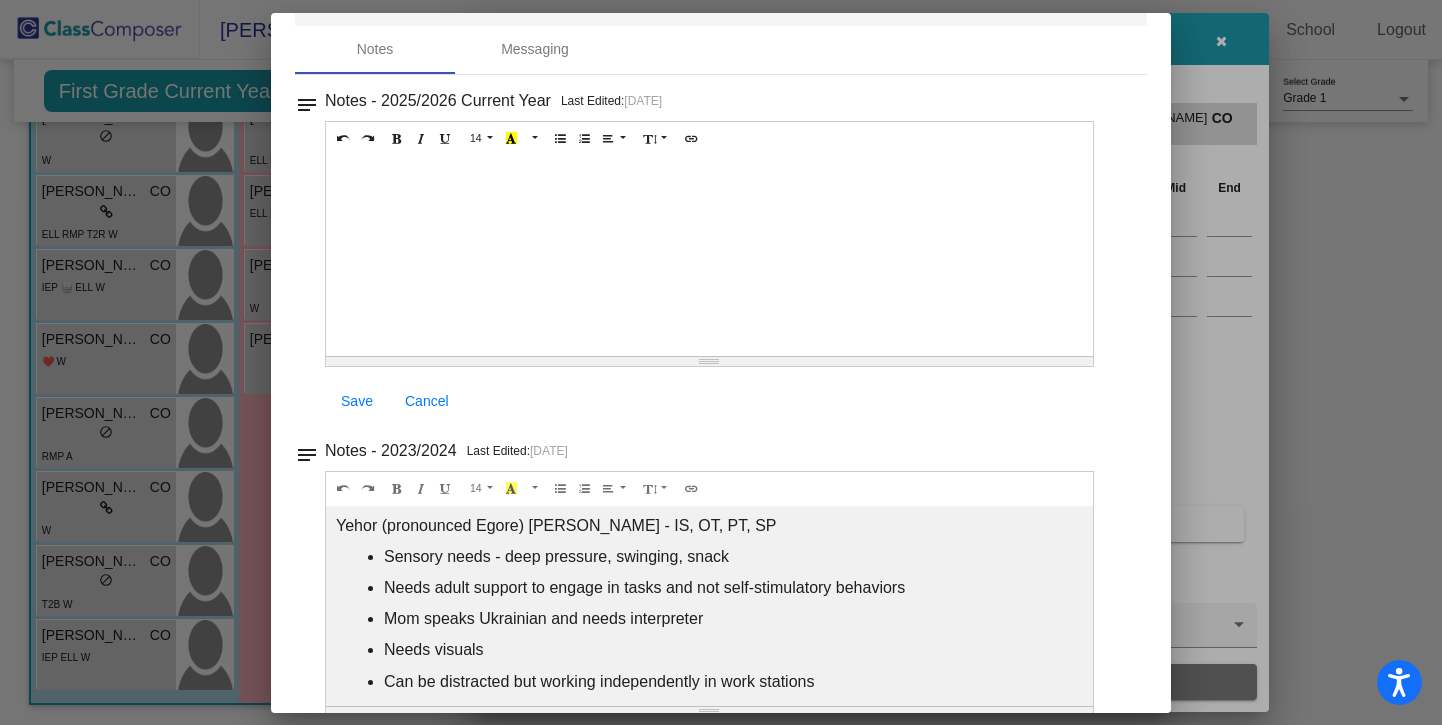 scroll, scrollTop: 104, scrollLeft: 0, axis: vertical 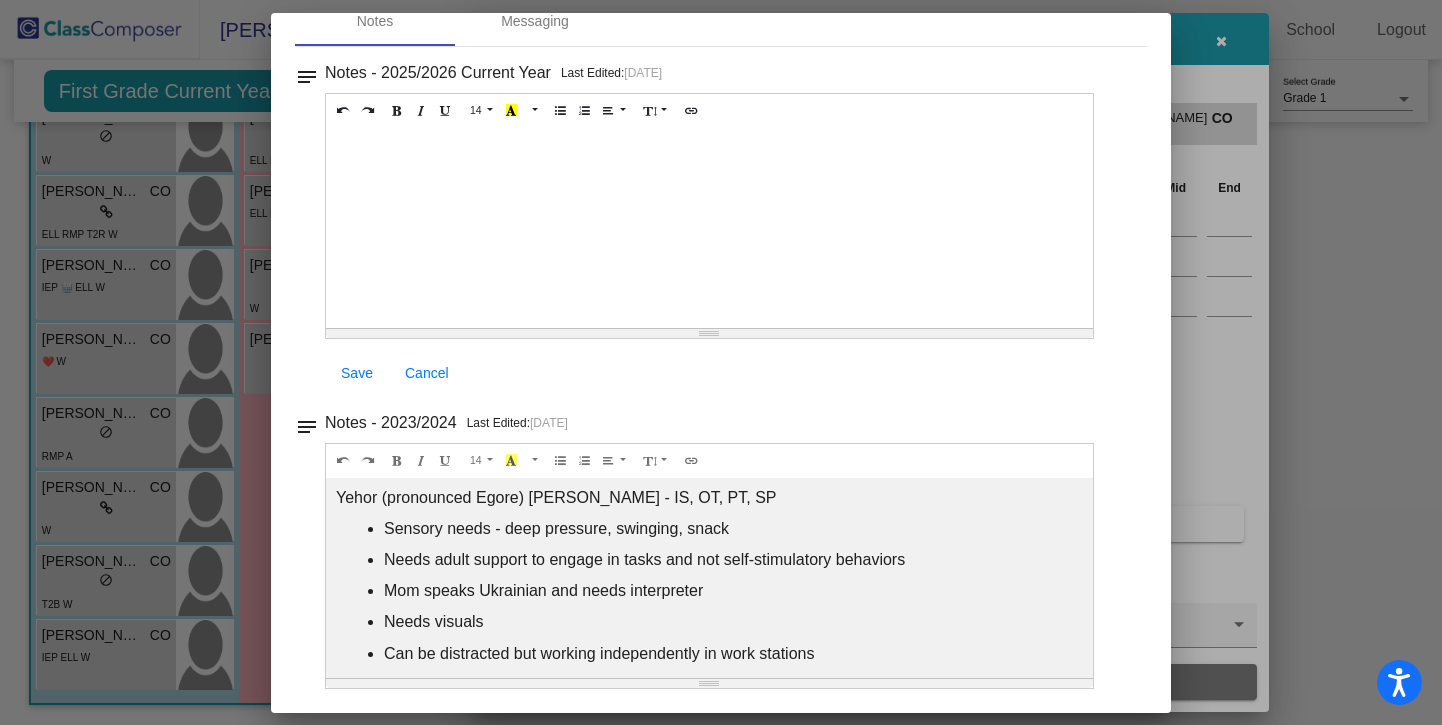 drag, startPoint x: 1105, startPoint y: 144, endPoint x: 1096, endPoint y: 260, distance: 116.34862 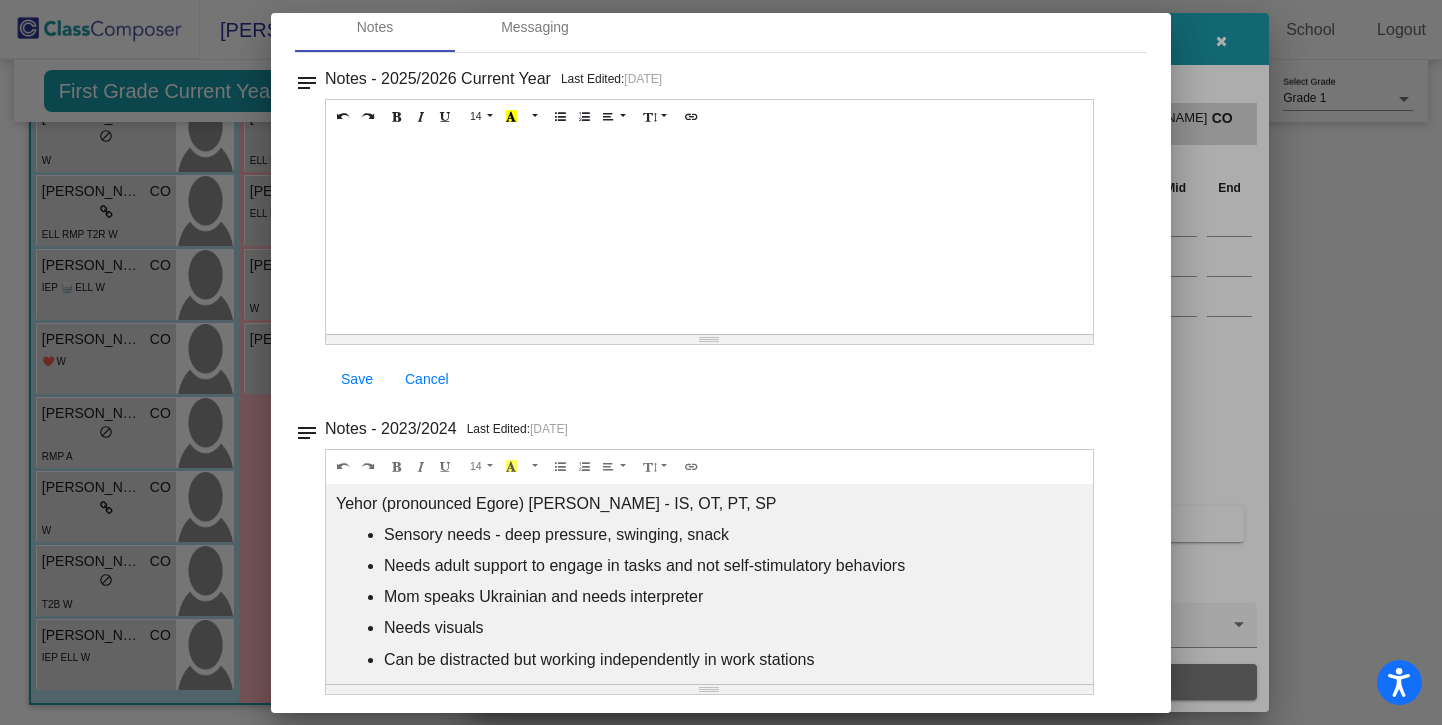 scroll, scrollTop: 0, scrollLeft: 0, axis: both 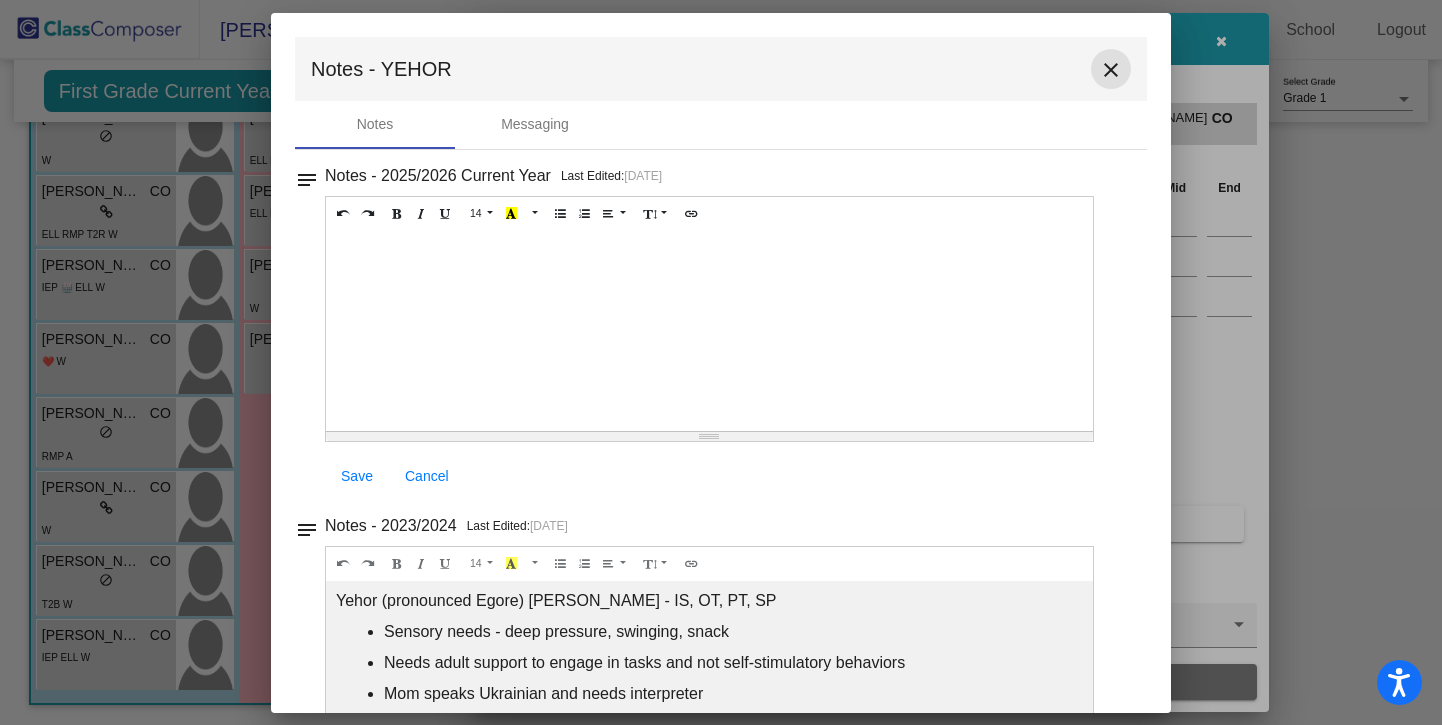 click on "close" at bounding box center [1111, 70] 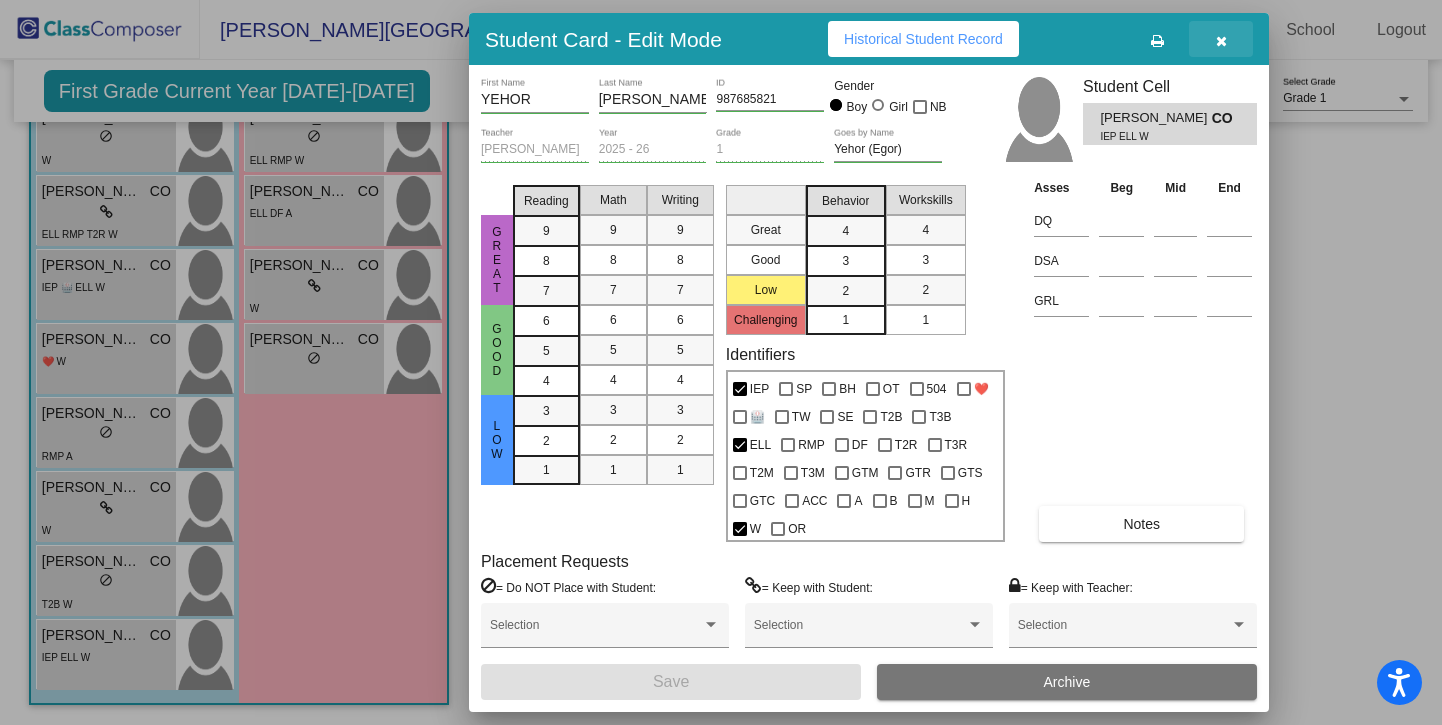 click at bounding box center [1221, 41] 